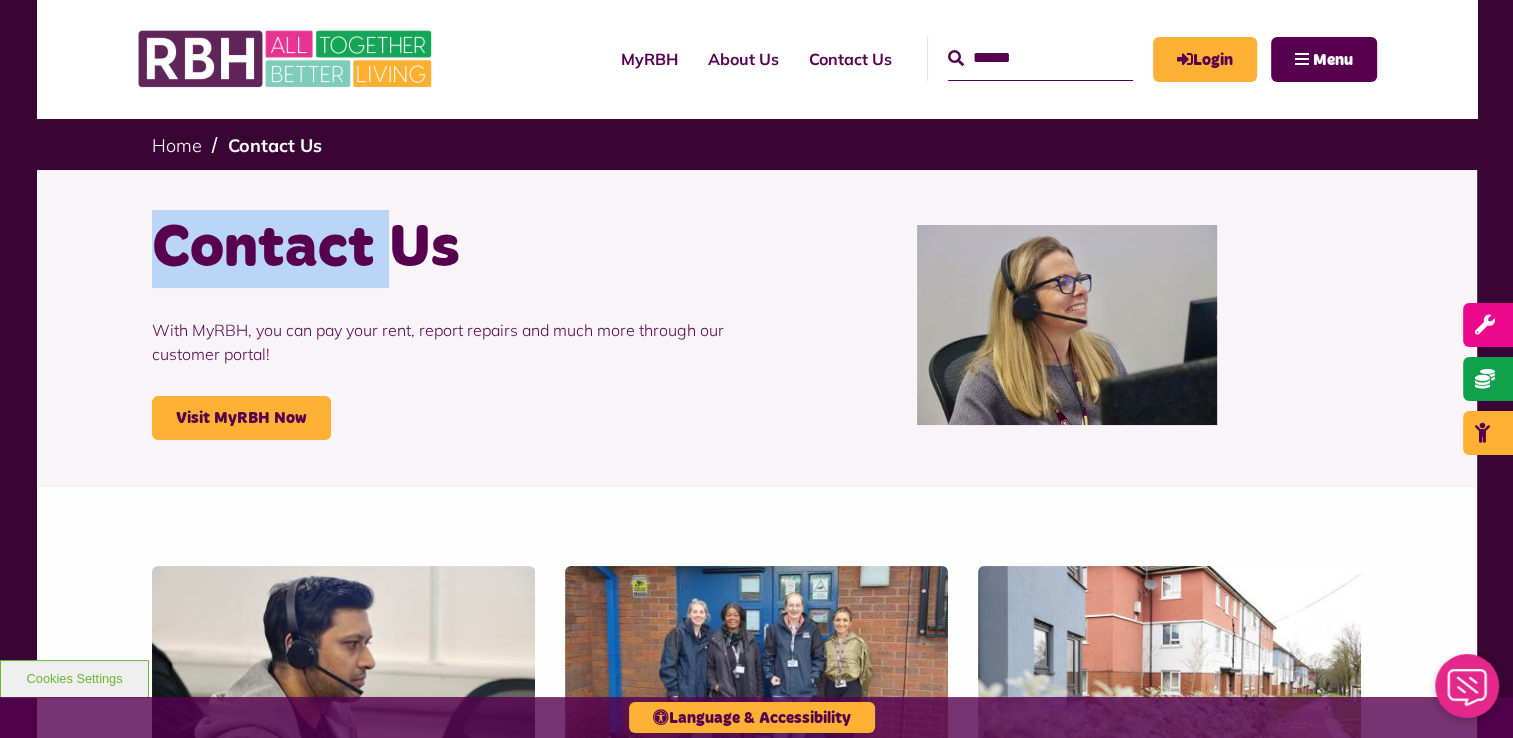 scroll, scrollTop: 0, scrollLeft: 0, axis: both 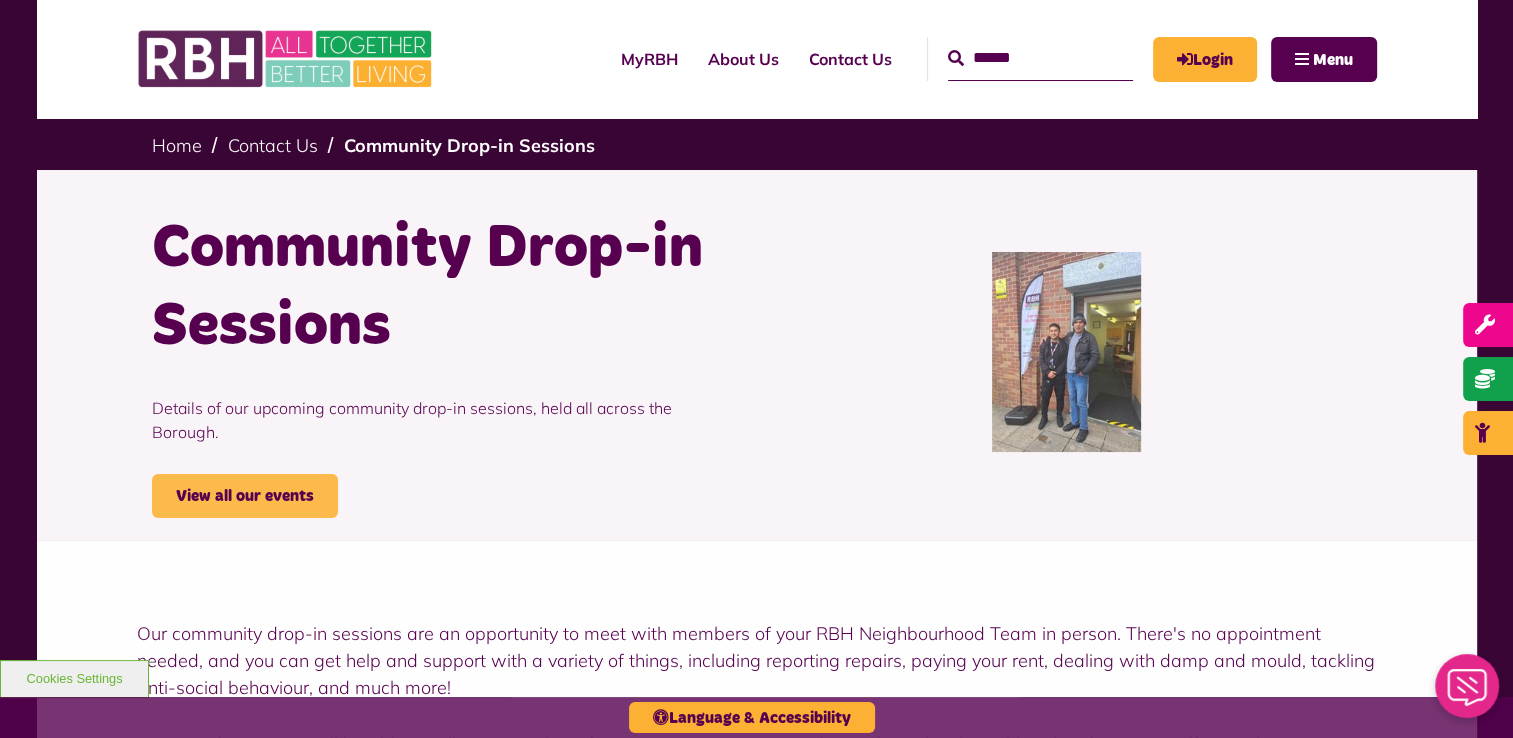 click on "View all our events" at bounding box center (245, 496) 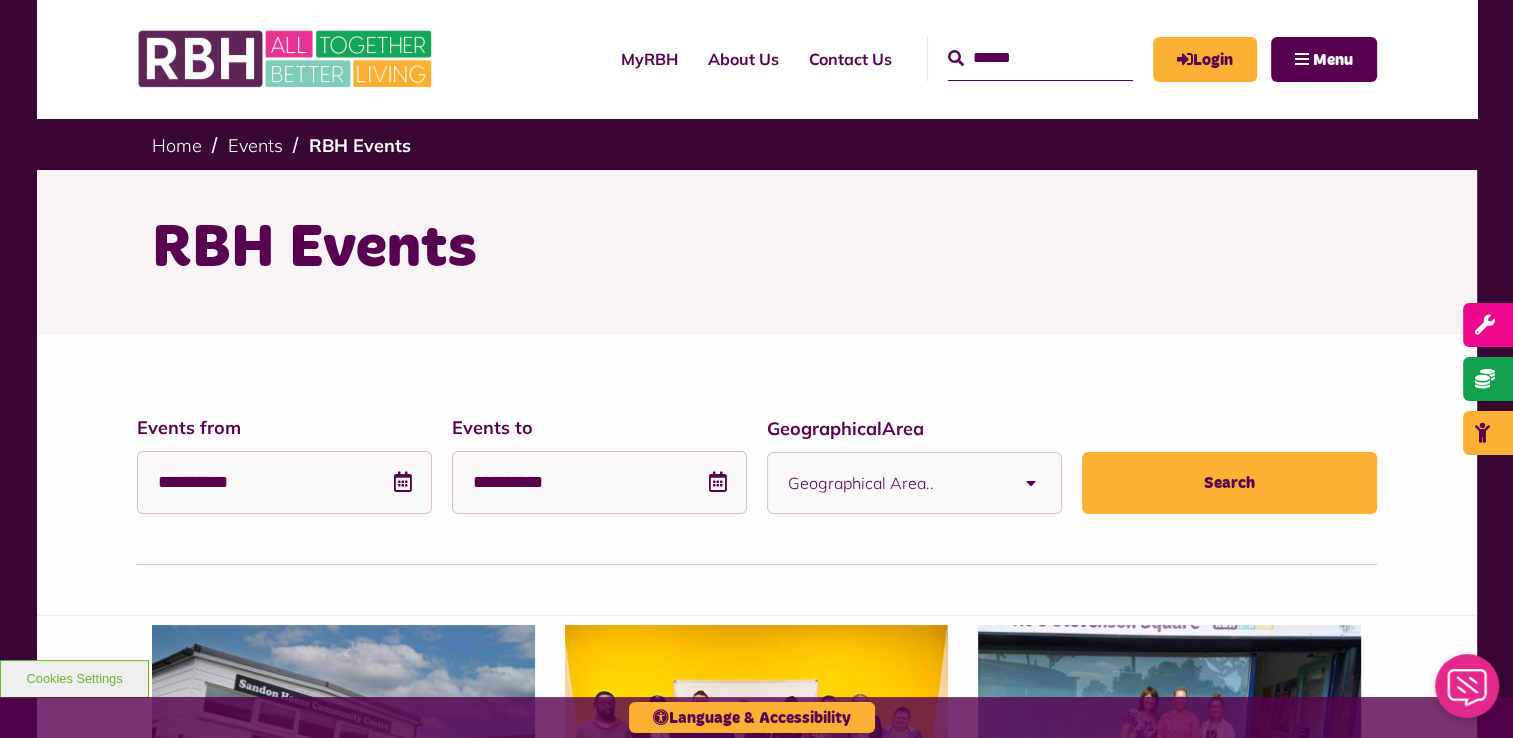 scroll, scrollTop: 0, scrollLeft: 0, axis: both 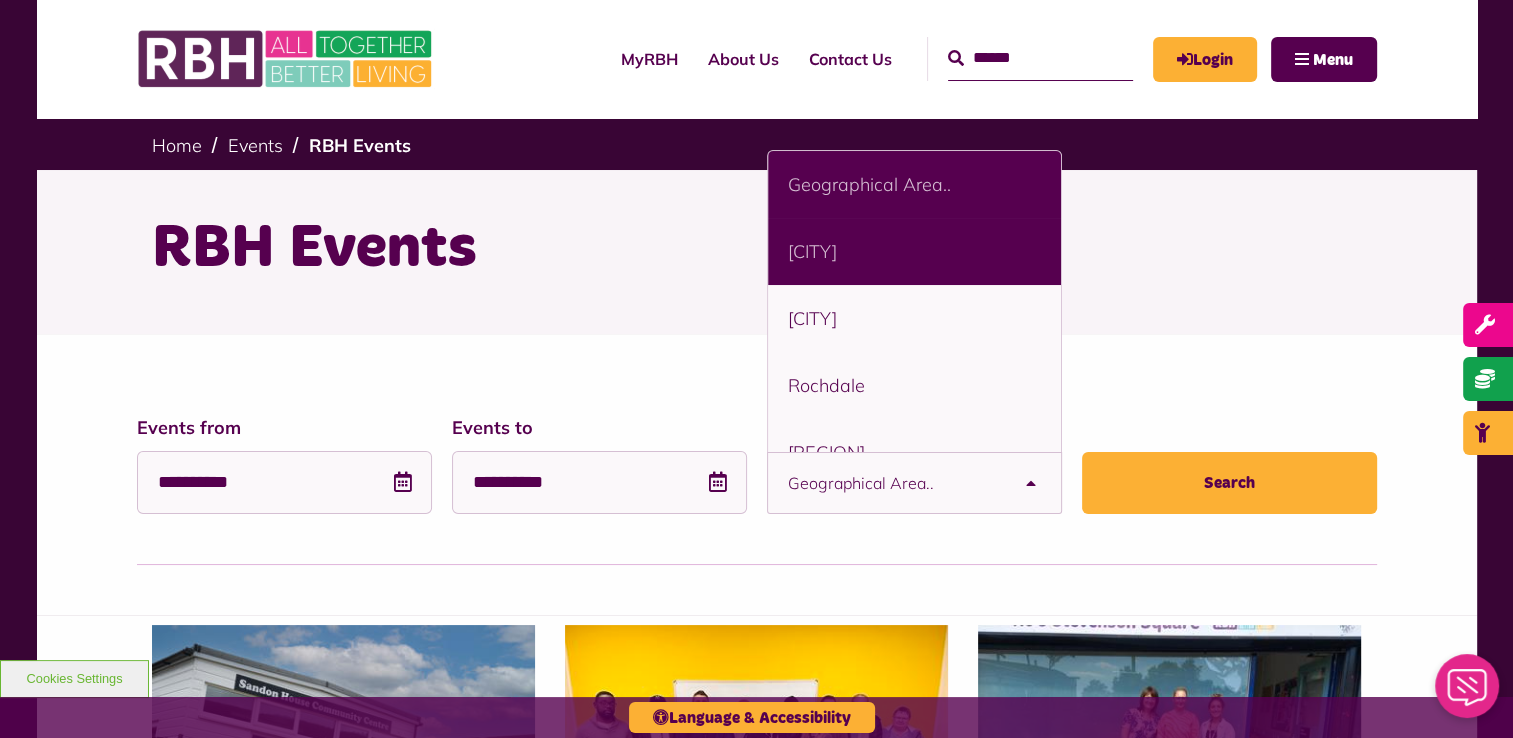 click on "Heywood" at bounding box center (914, 251) 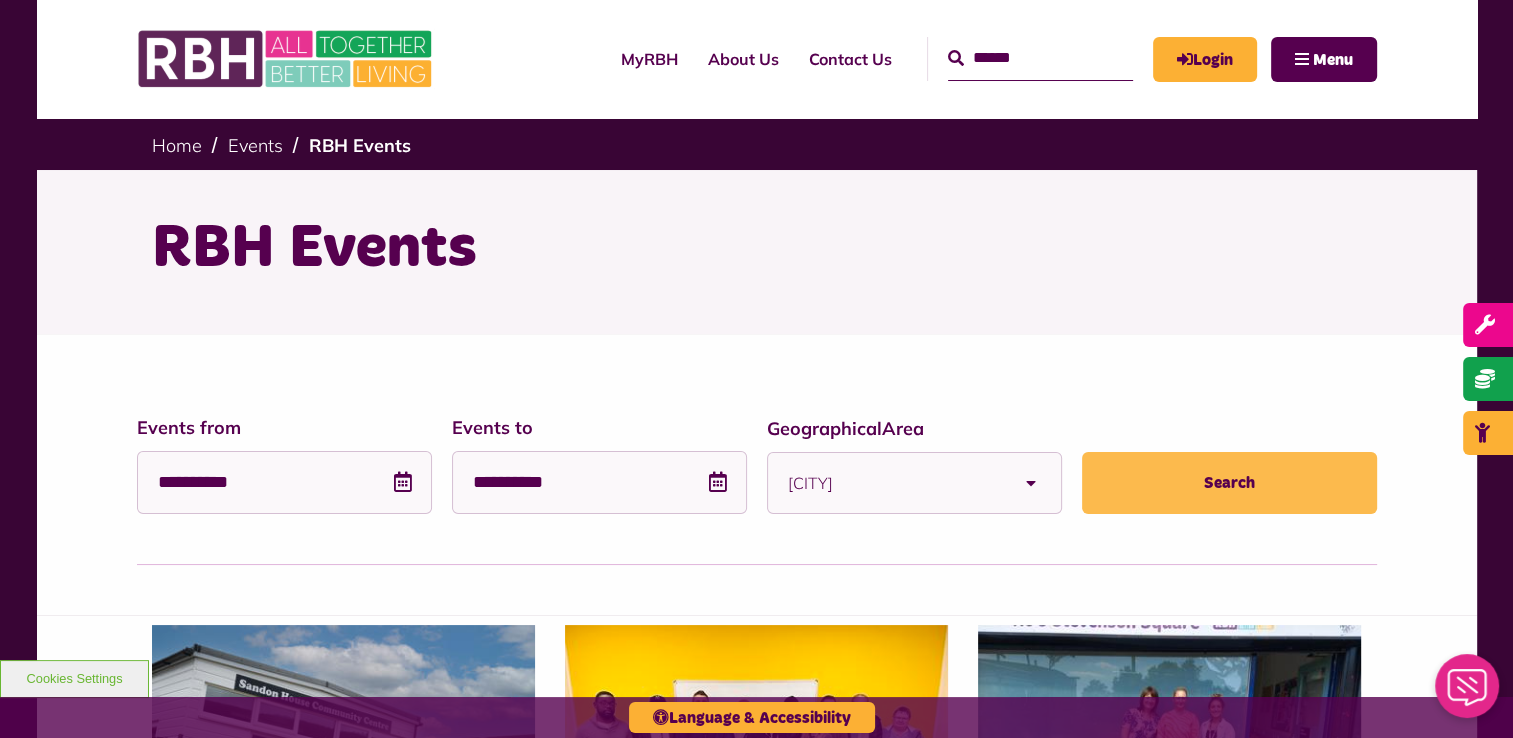 click on "Search" at bounding box center (1229, 483) 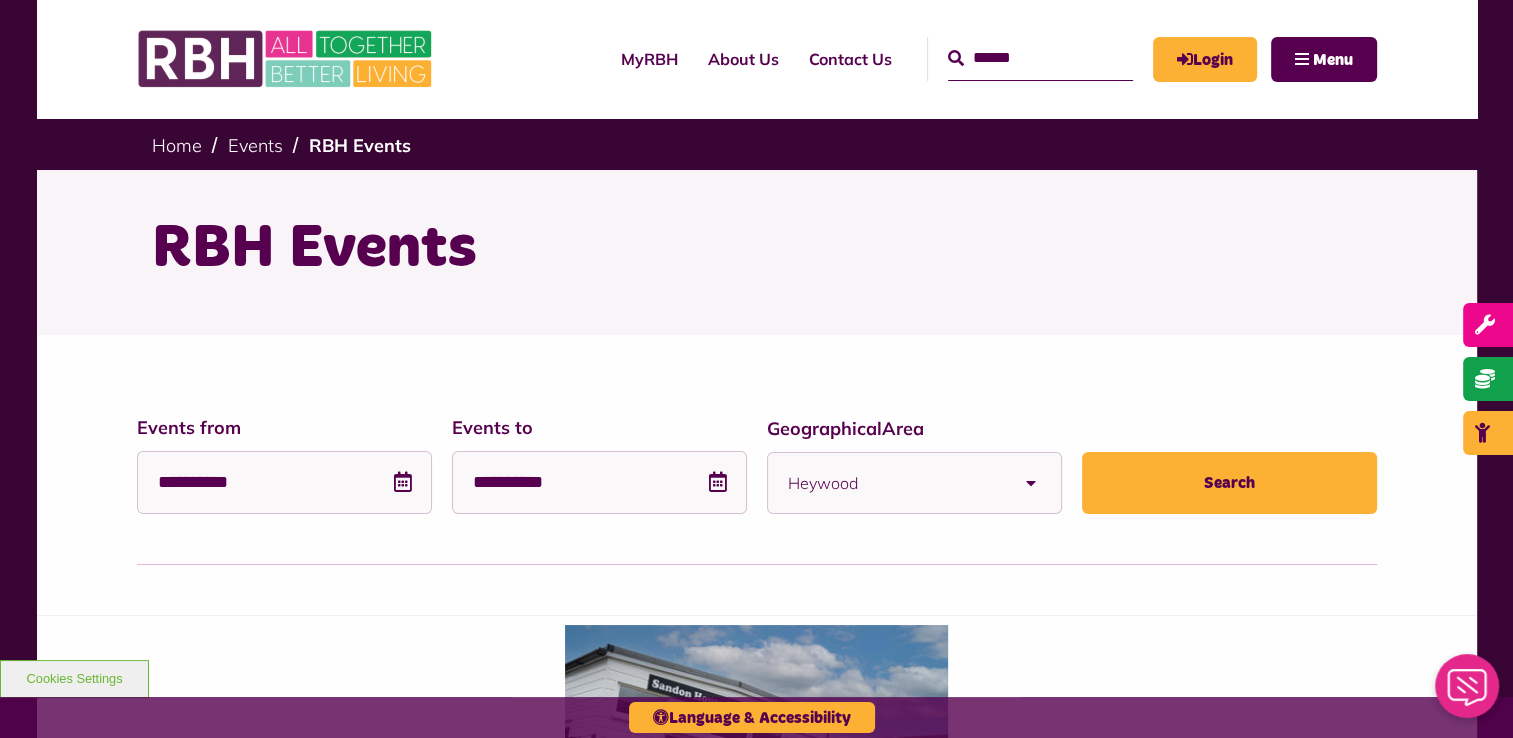 scroll, scrollTop: 0, scrollLeft: 0, axis: both 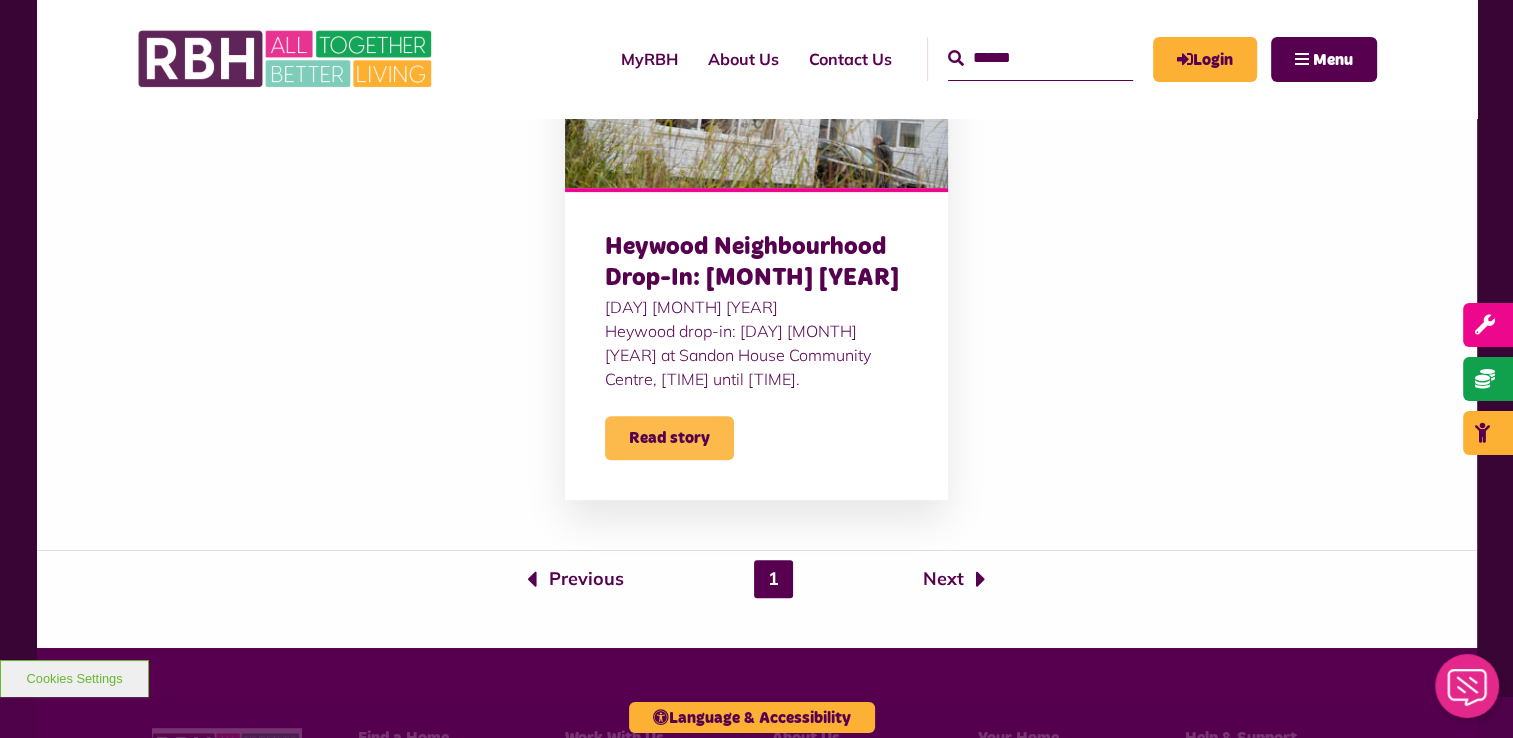 click on "Read story" at bounding box center [669, 438] 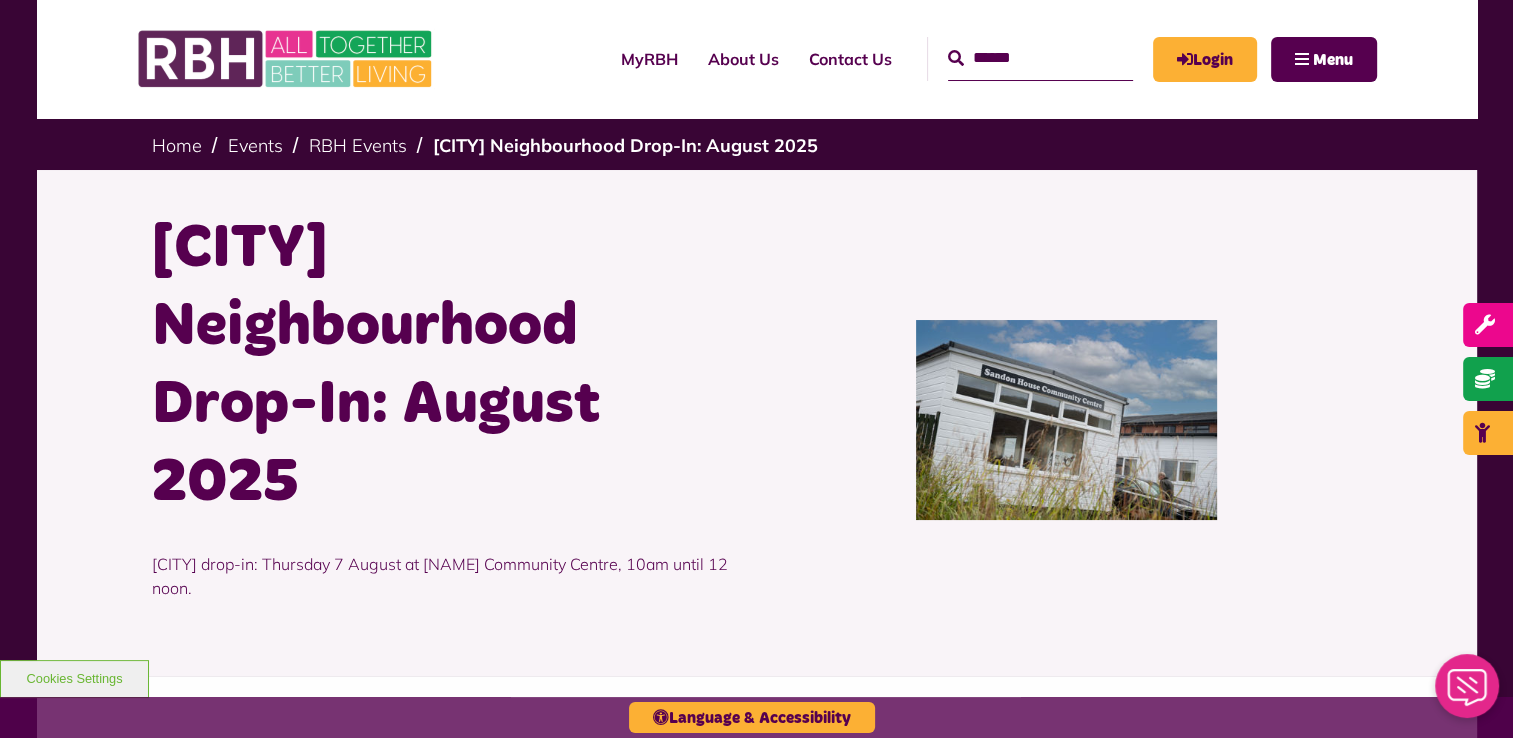 scroll, scrollTop: 0, scrollLeft: 0, axis: both 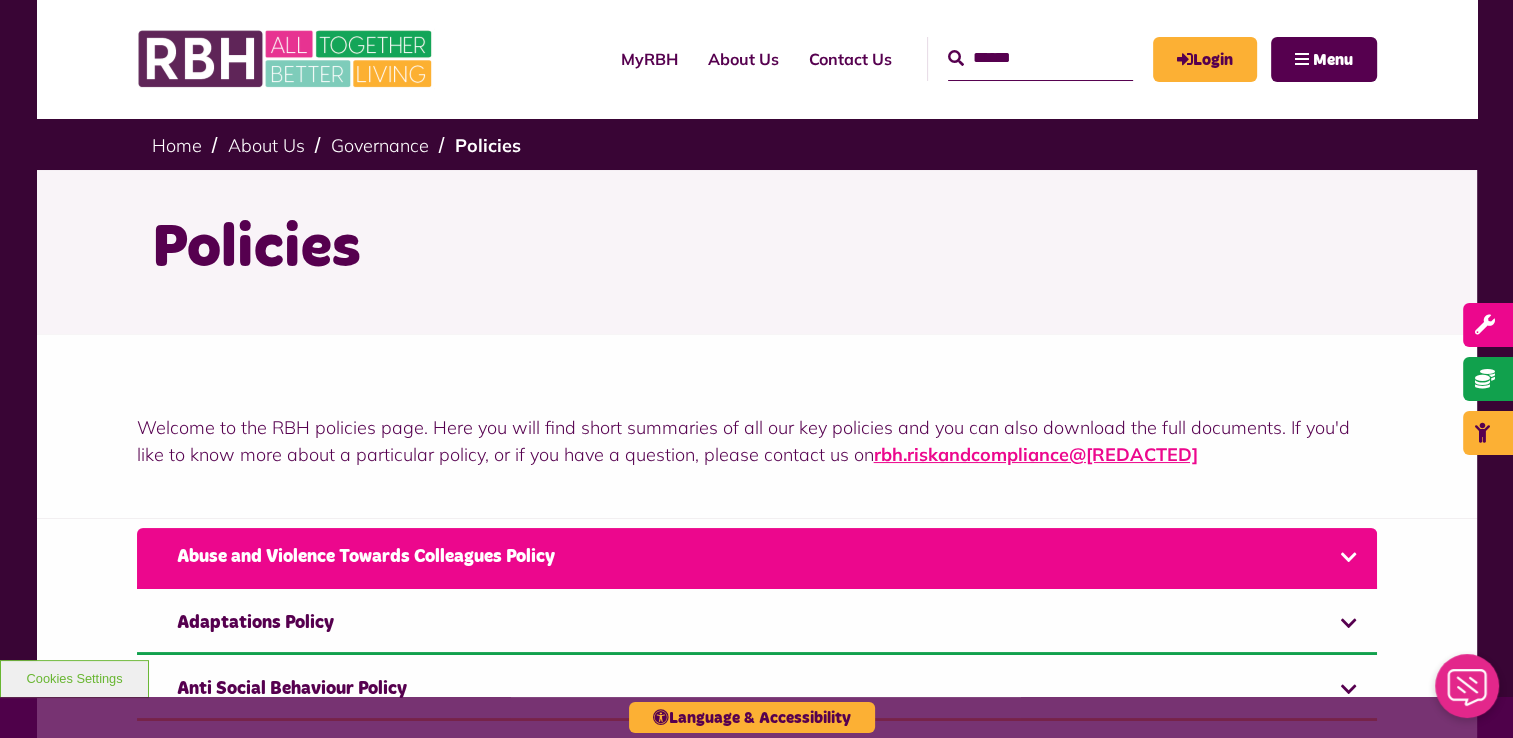 click on "Abuse and Violence Towards Colleagues Policy" at bounding box center (757, 558) 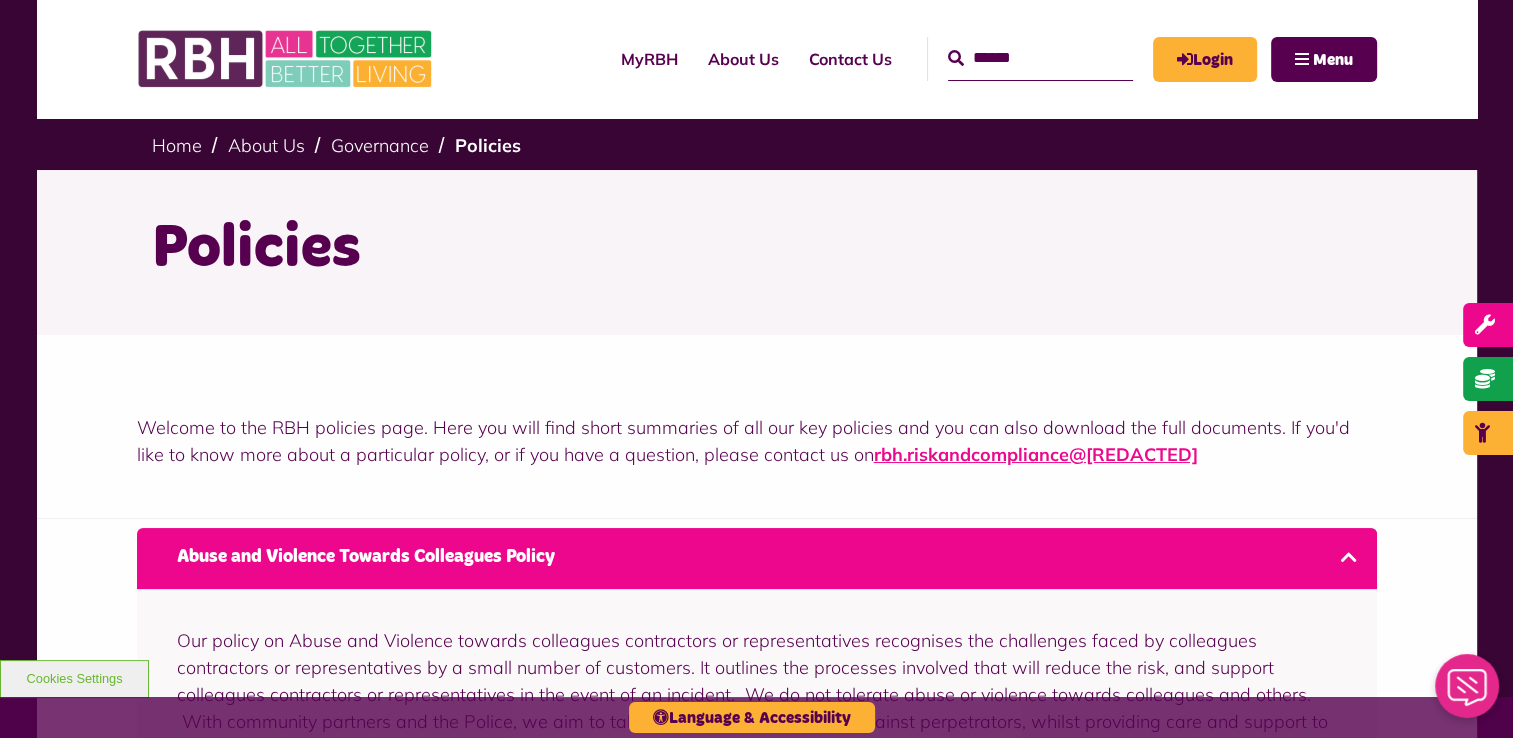 click on "Abuse and Violence Towards Colleagues Policy" at bounding box center (757, 558) 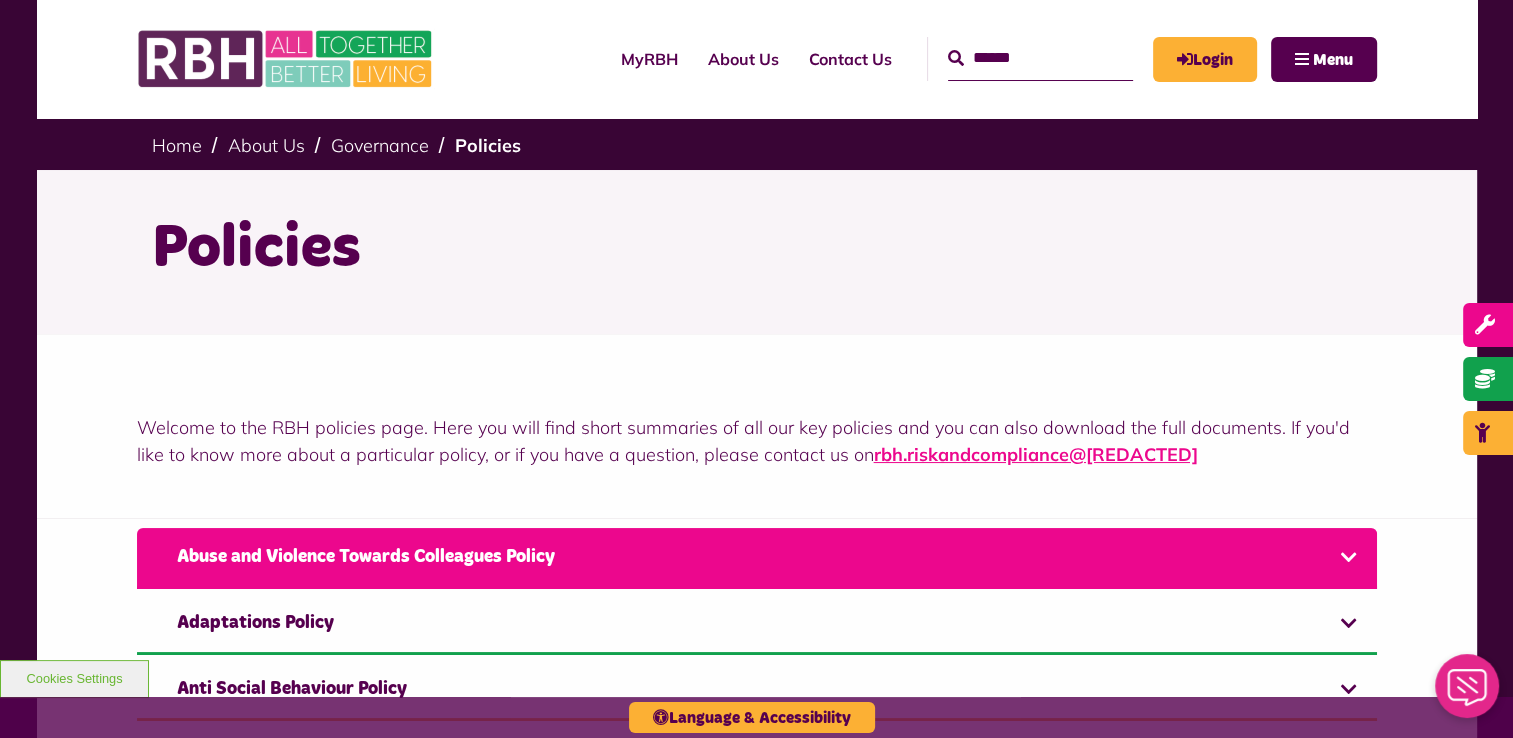 drag, startPoint x: 1351, startPoint y: 547, endPoint x: 1344, endPoint y: 556, distance: 11.401754 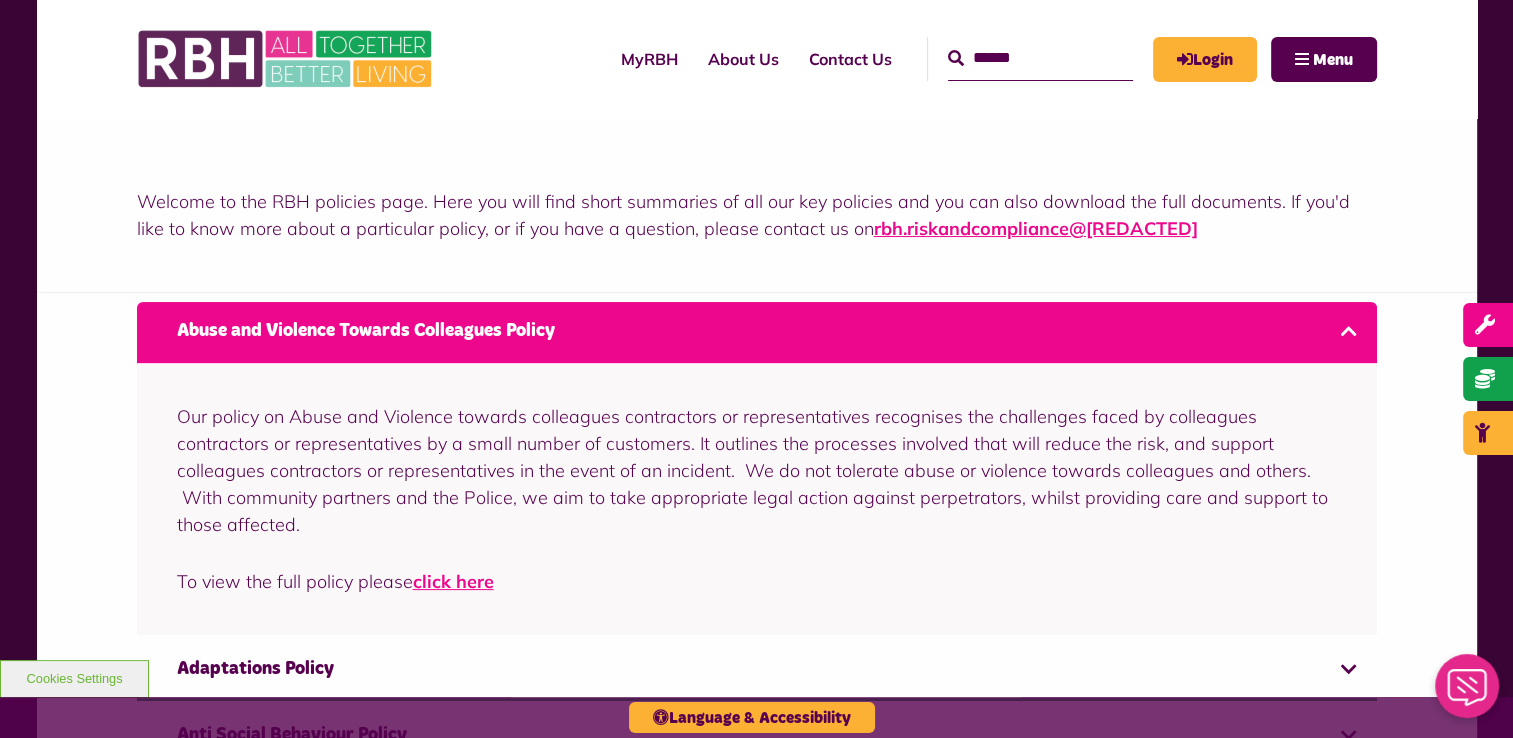 scroll, scrollTop: 266, scrollLeft: 0, axis: vertical 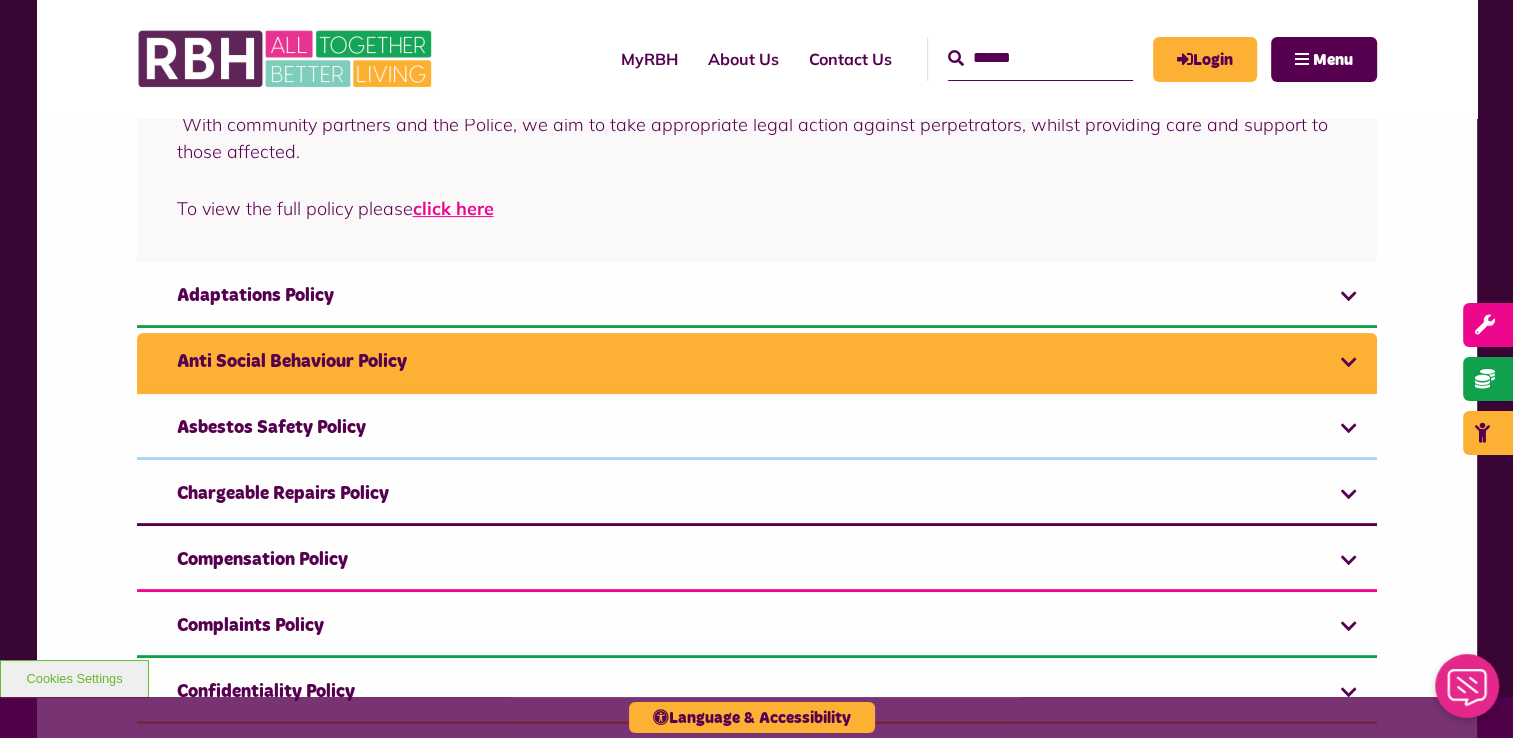 click on "Anti Social Behaviour Policy" at bounding box center [757, 363] 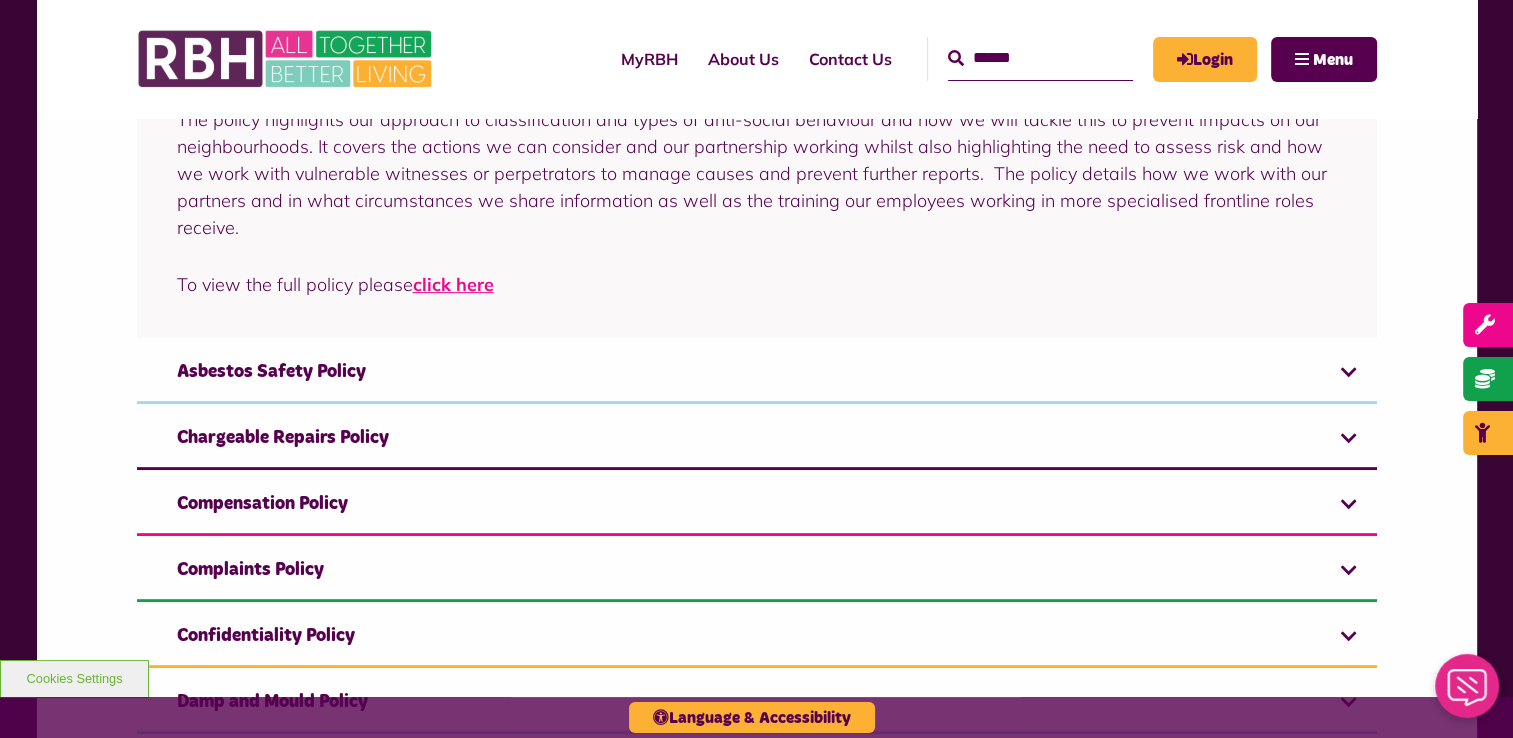 scroll, scrollTop: 659, scrollLeft: 0, axis: vertical 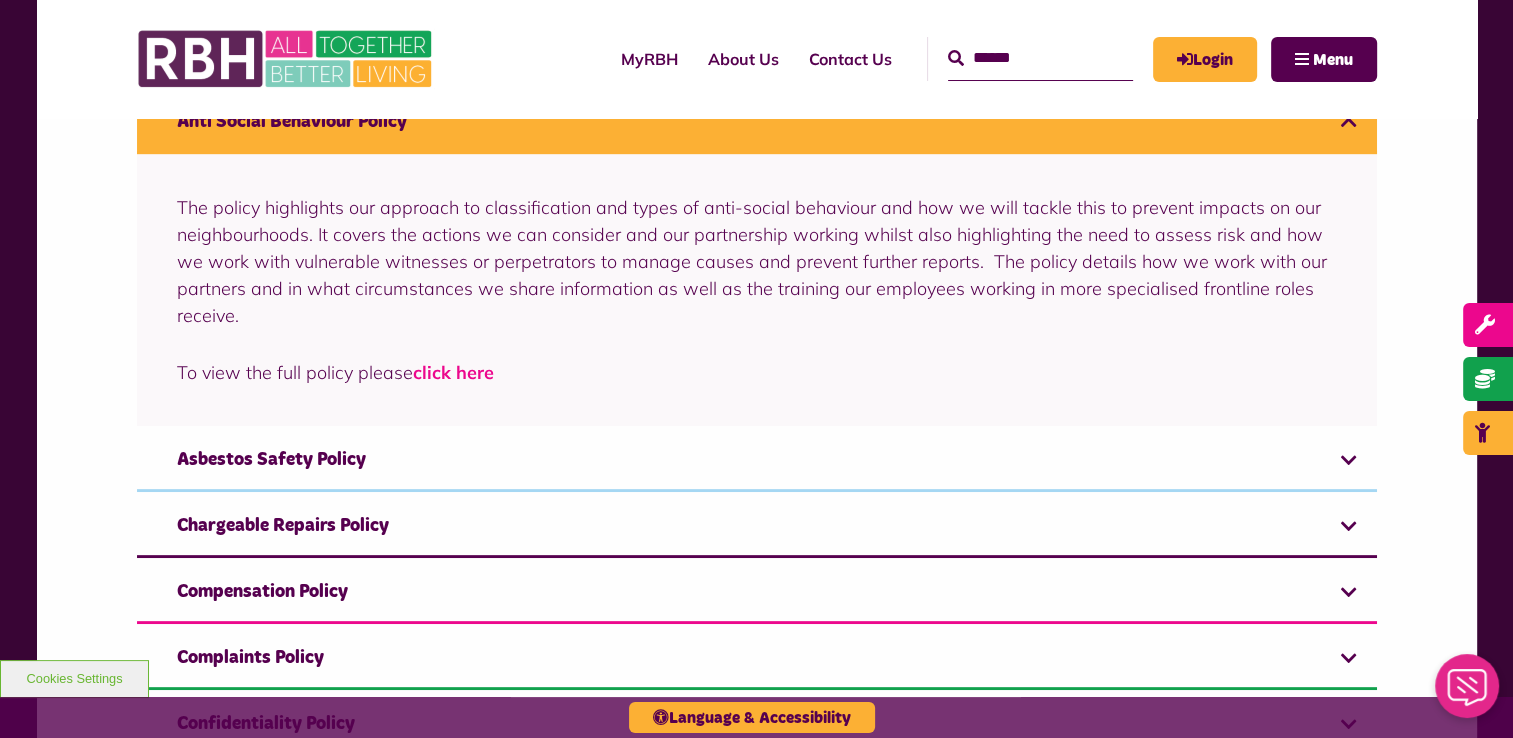 click on "click here" at bounding box center [453, 372] 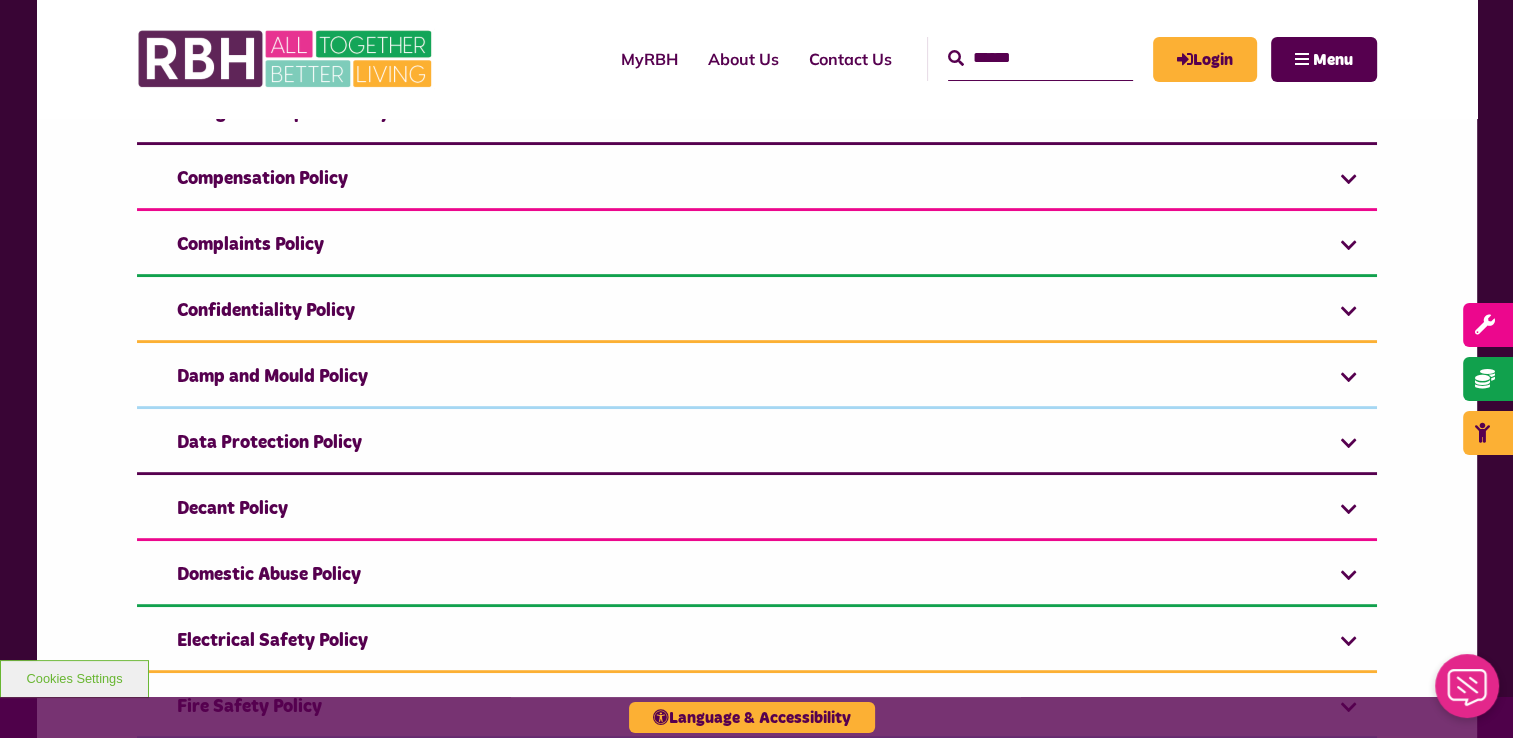 scroll, scrollTop: 1007, scrollLeft: 0, axis: vertical 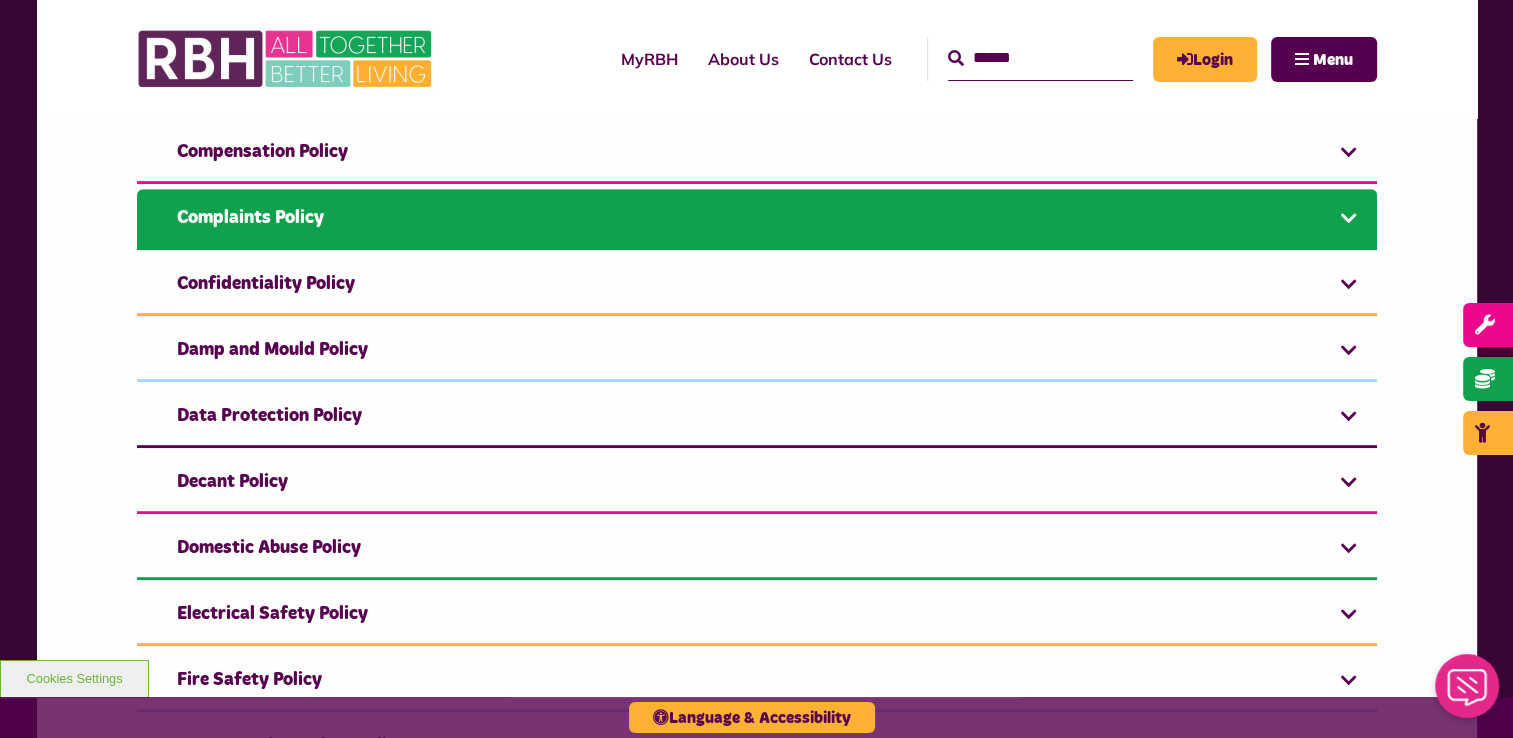 click on "Complaints Policy" at bounding box center [757, 219] 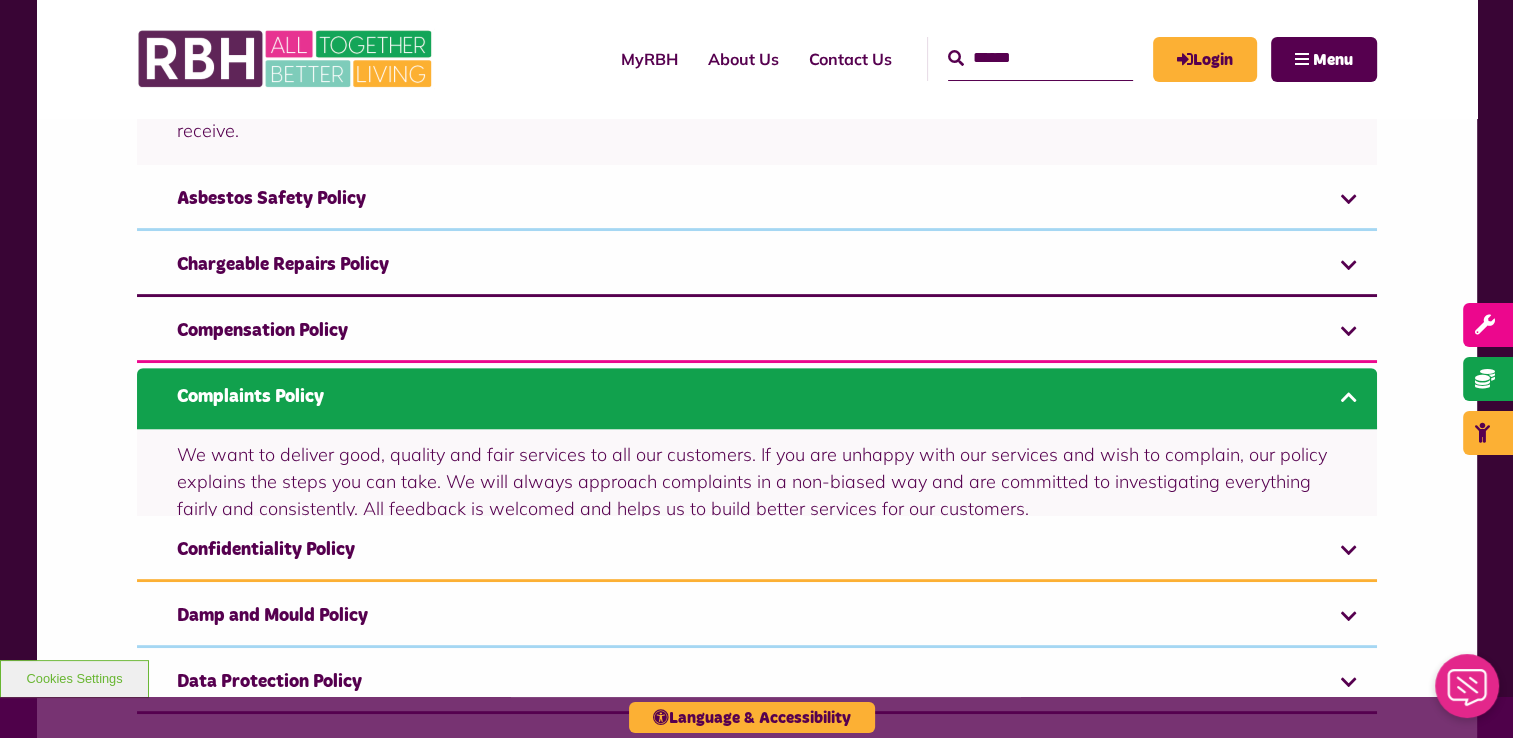 click on "Complaints Policy" at bounding box center [757, 398] 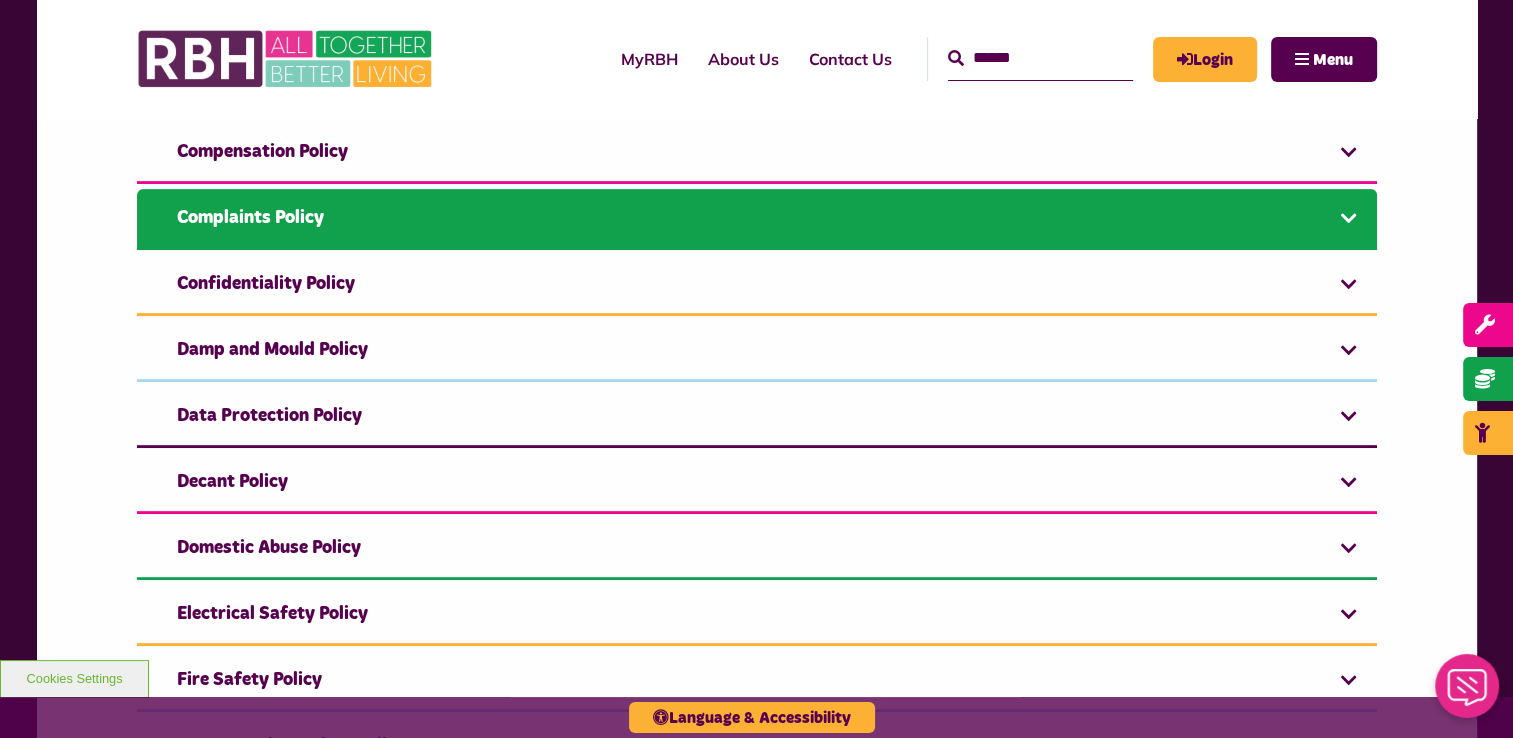 click on "Complaints Policy" at bounding box center (757, 219) 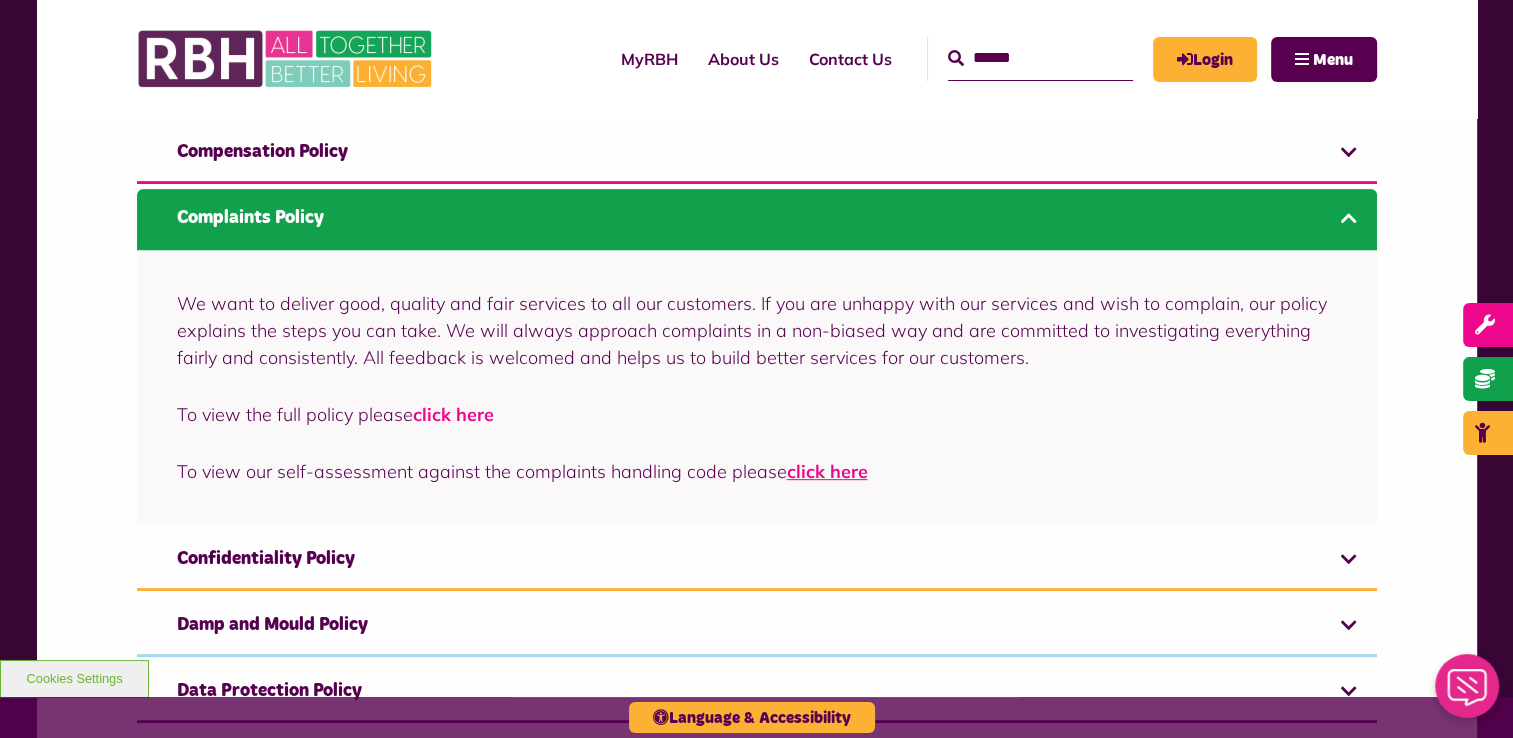 click on "click here" at bounding box center (453, 414) 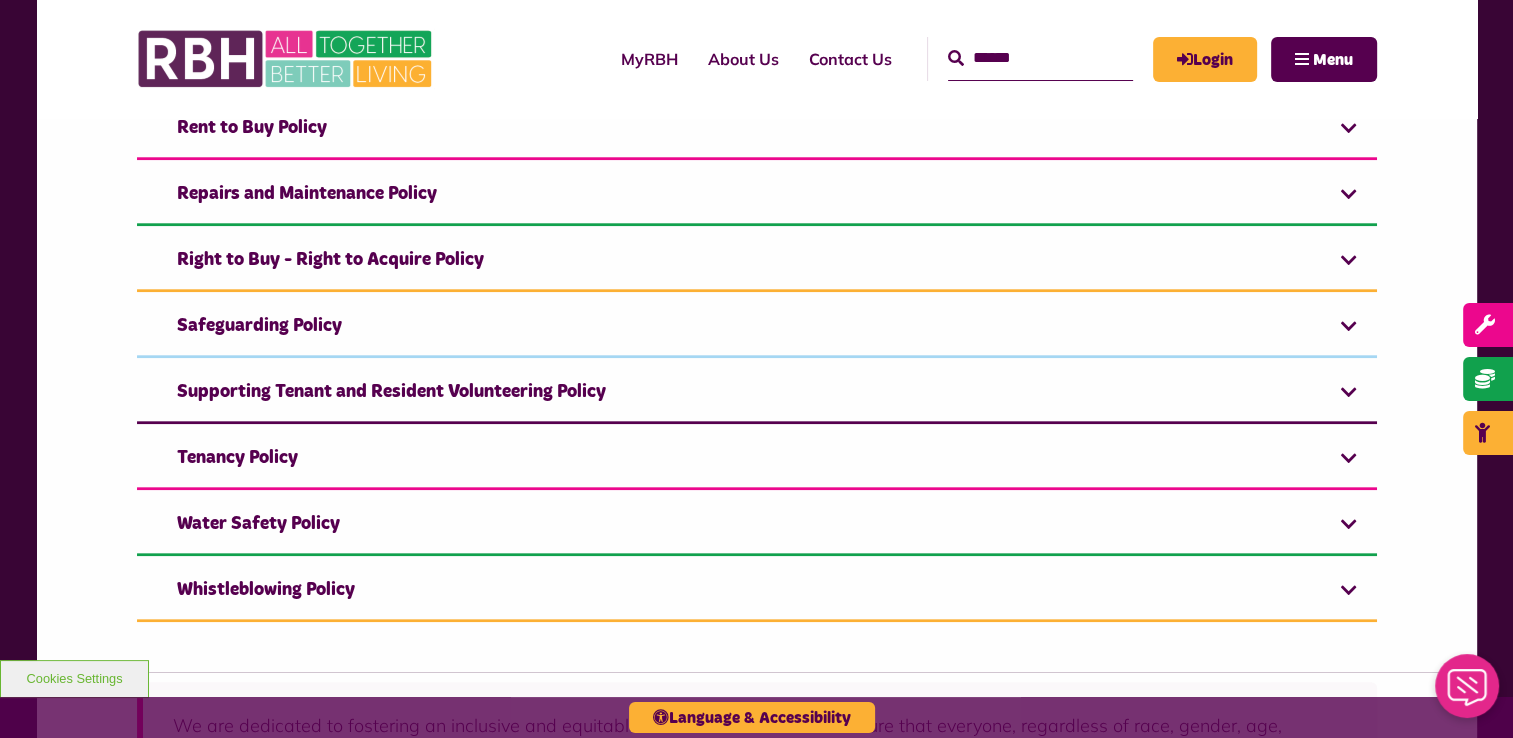 scroll, scrollTop: 2029, scrollLeft: 0, axis: vertical 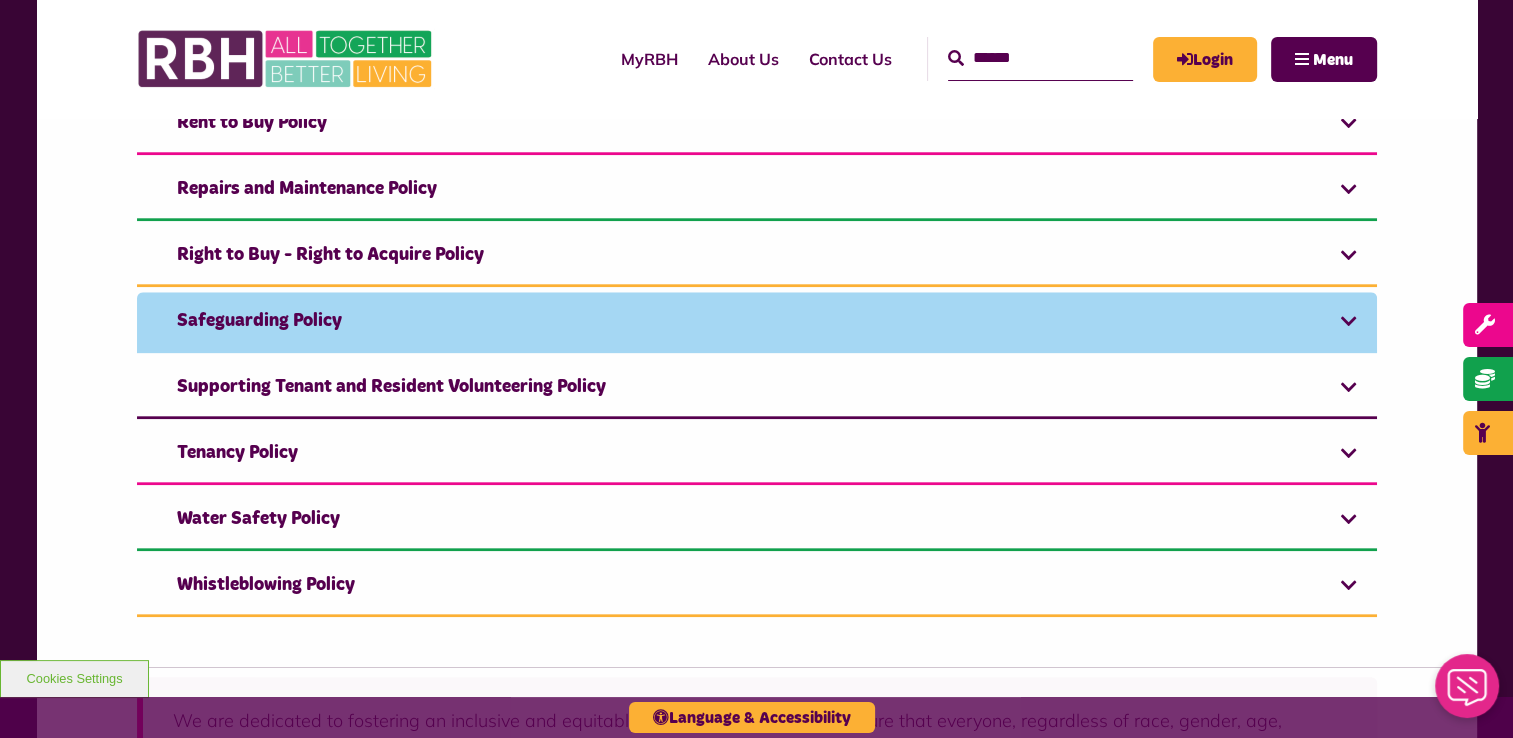 click on "Safeguarding Policy" at bounding box center [757, 322] 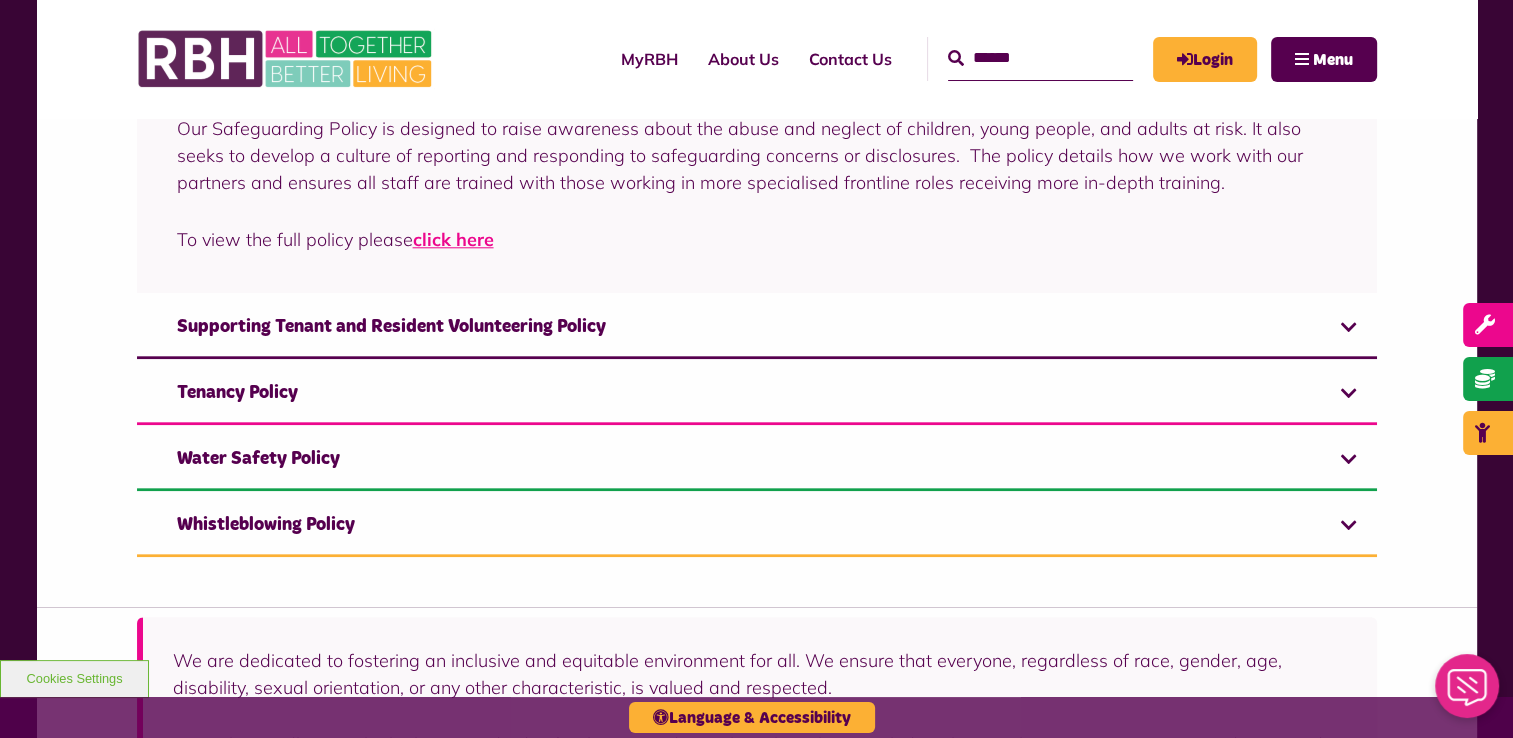 scroll, scrollTop: 2032, scrollLeft: 0, axis: vertical 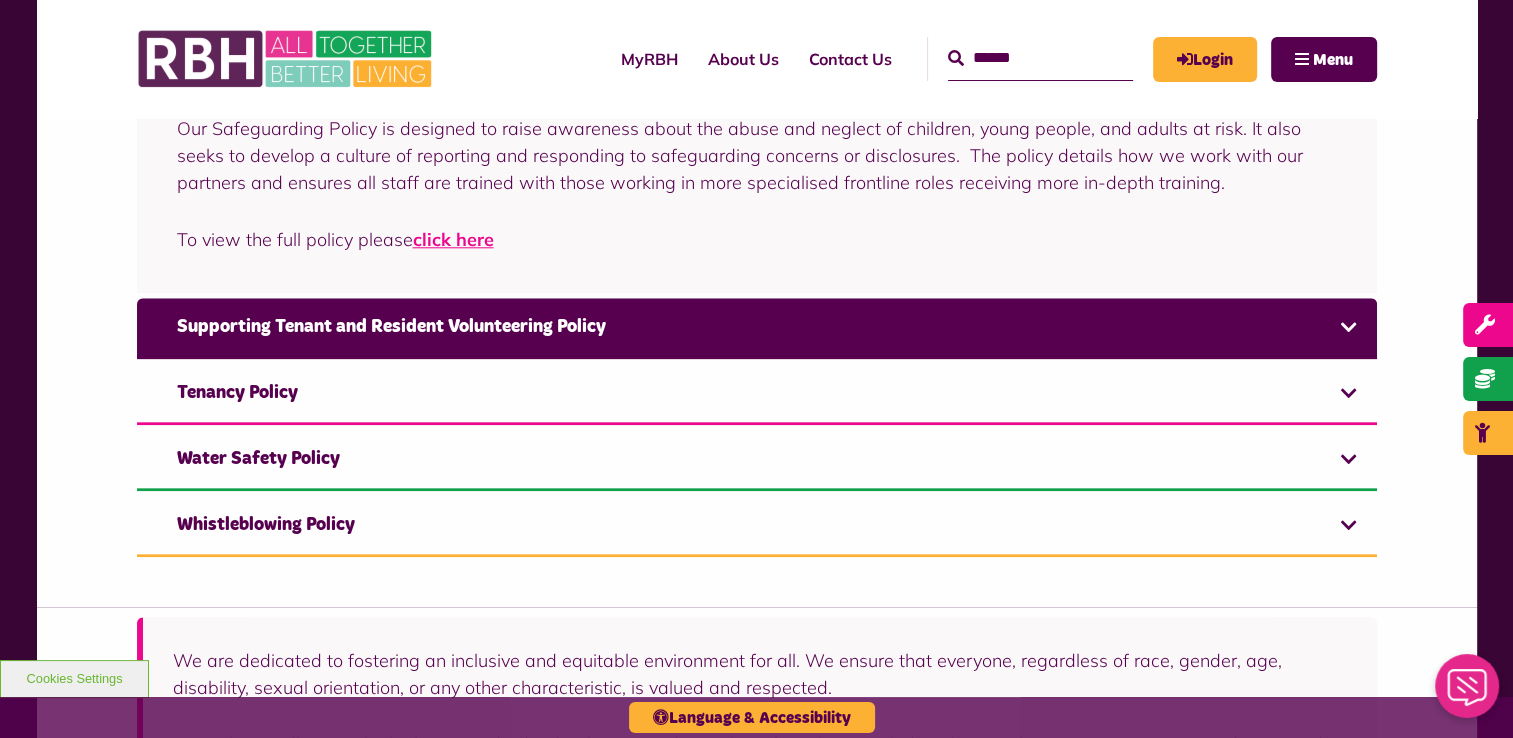 click on "Supporting Tenant and Resident Volunteering Policy" at bounding box center (757, 328) 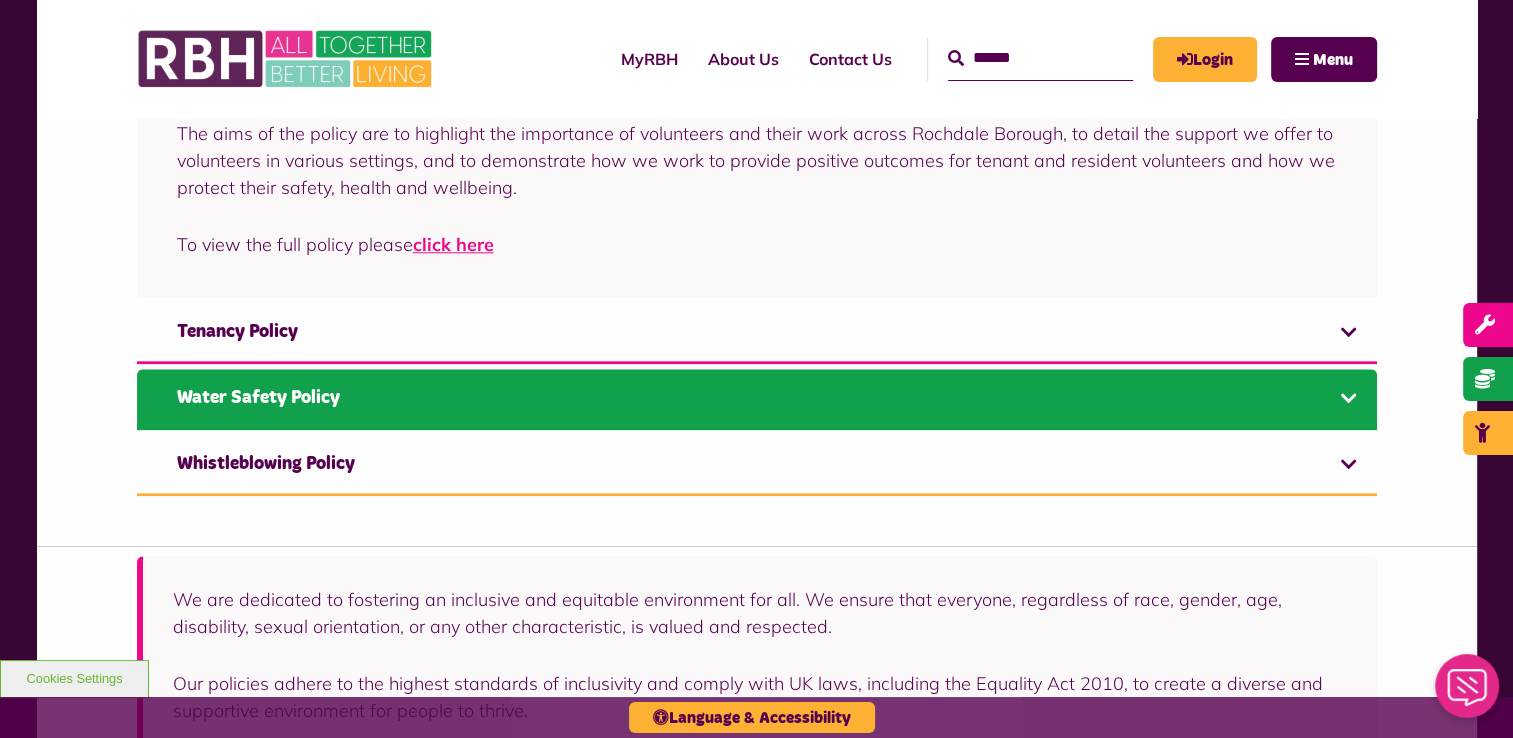 scroll, scrollTop: 2098, scrollLeft: 0, axis: vertical 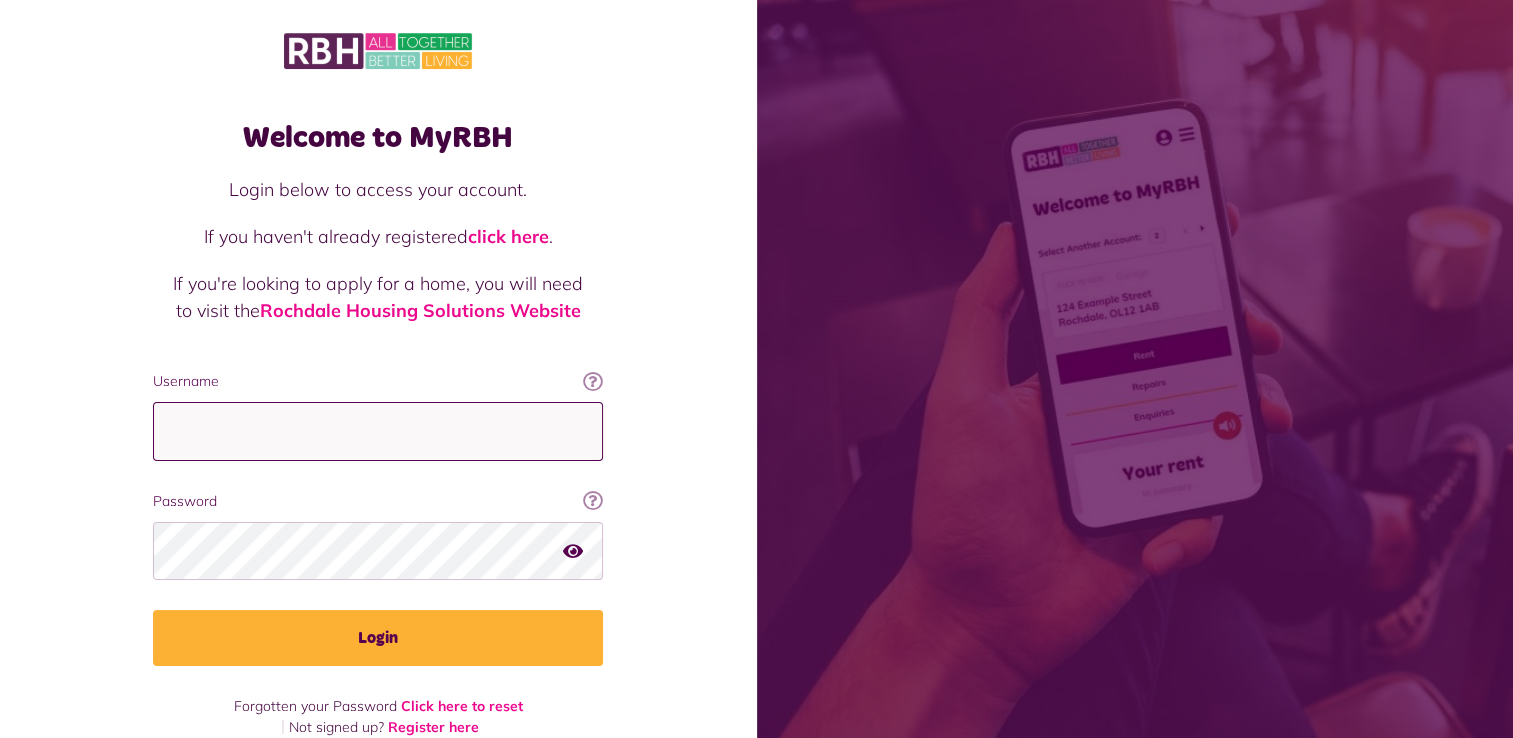 click on "Username" at bounding box center (378, 431) 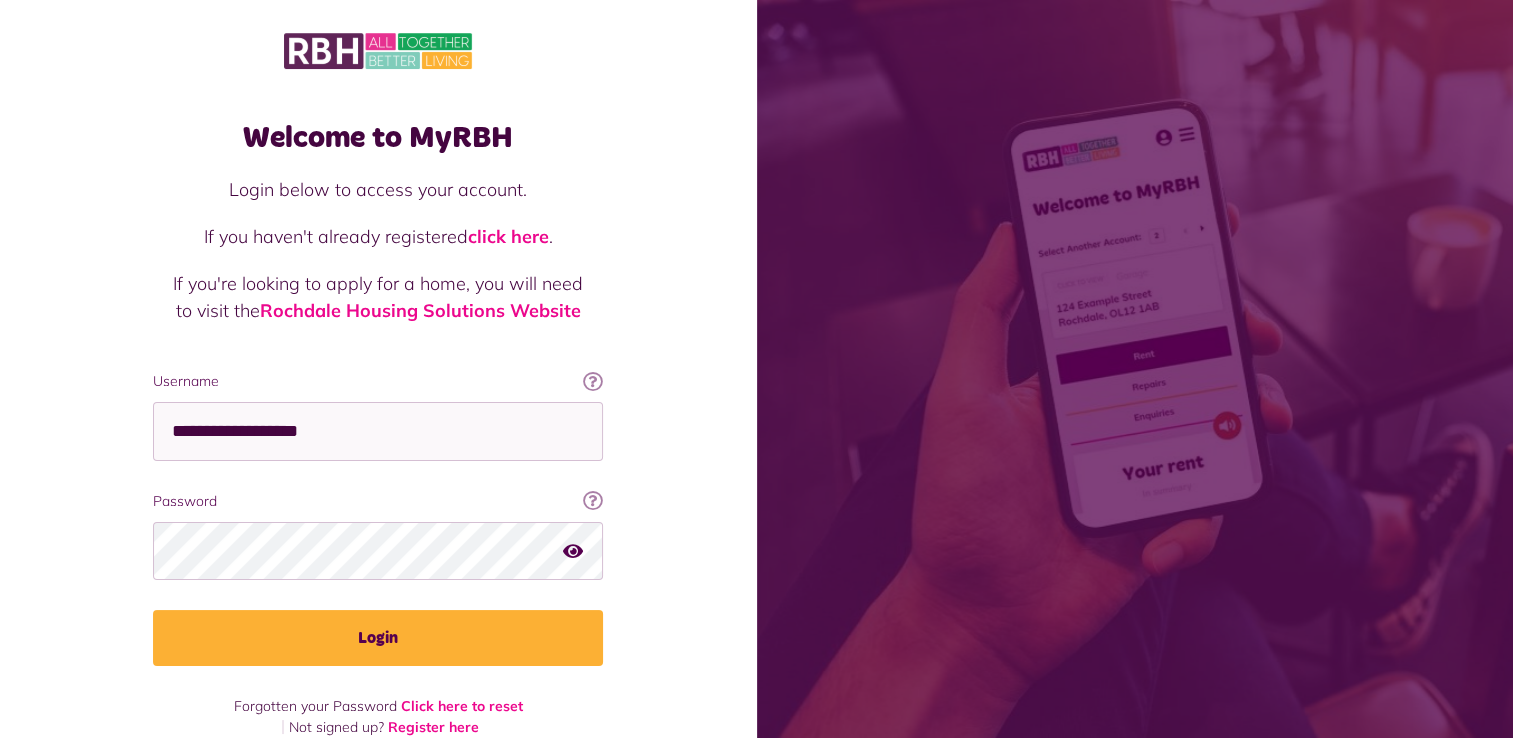 click on "Password" at bounding box center (378, 501) 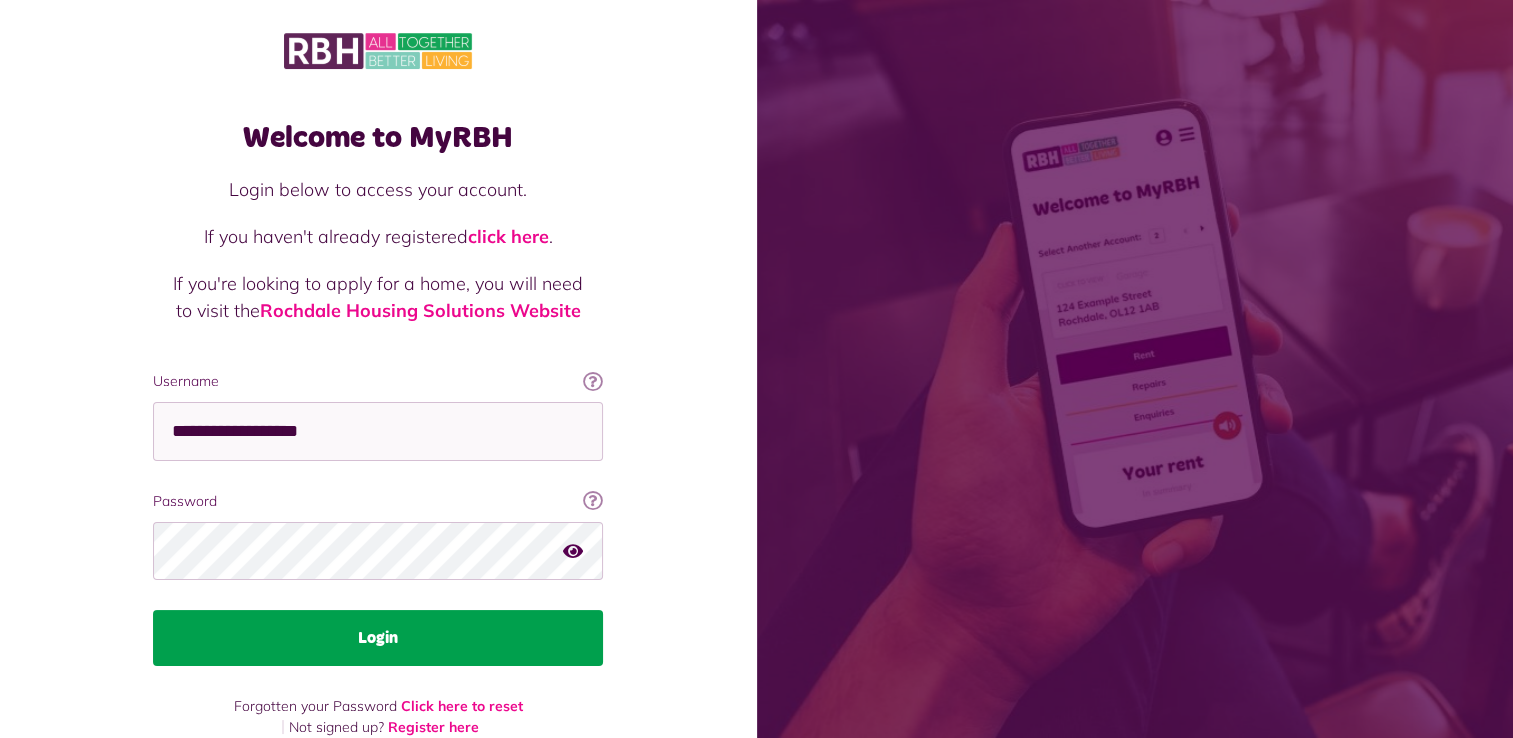 click on "Login" at bounding box center (378, 638) 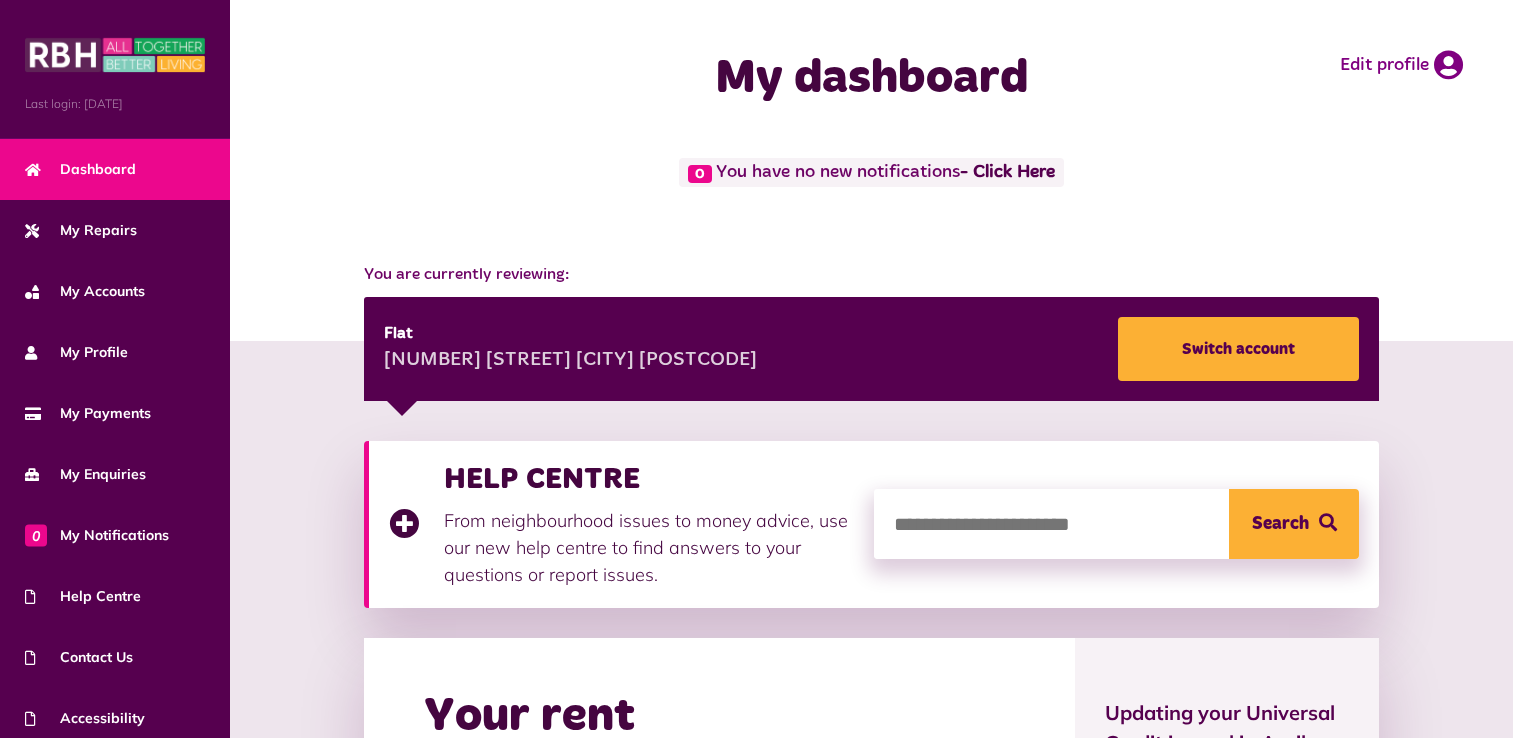 scroll, scrollTop: 0, scrollLeft: 0, axis: both 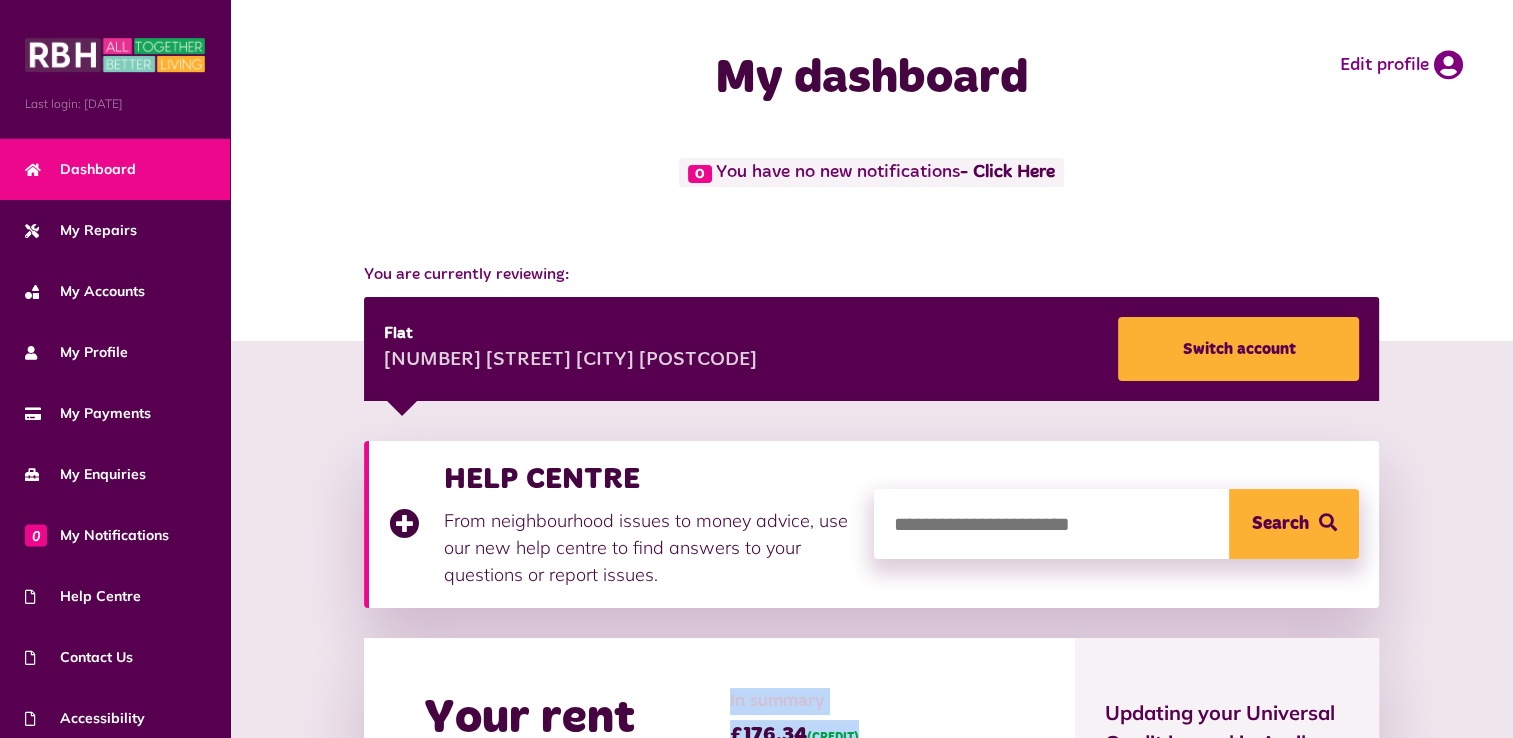 drag, startPoint x: 0, startPoint y: 0, endPoint x: 929, endPoint y: 653, distance: 1135.5396 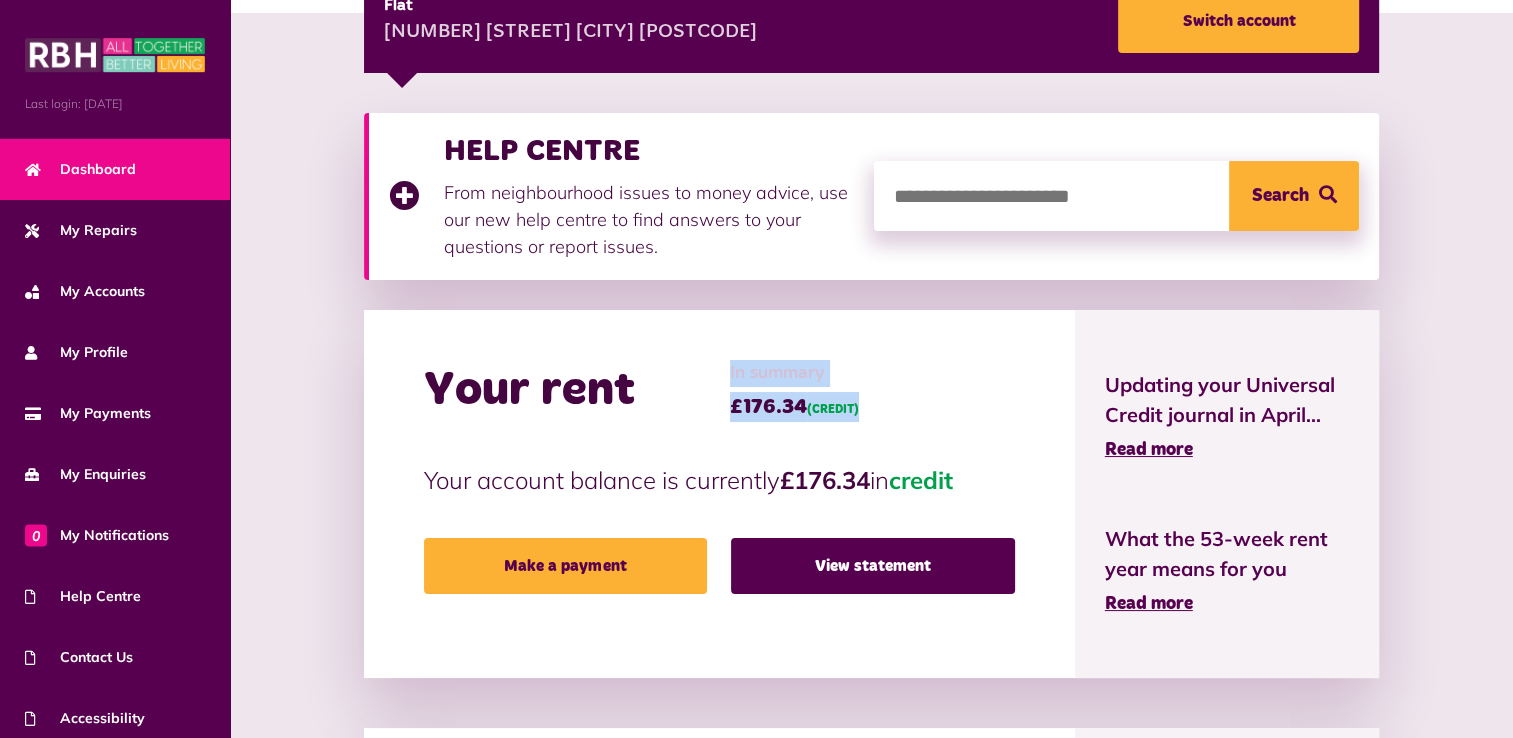 scroll, scrollTop: 347, scrollLeft: 0, axis: vertical 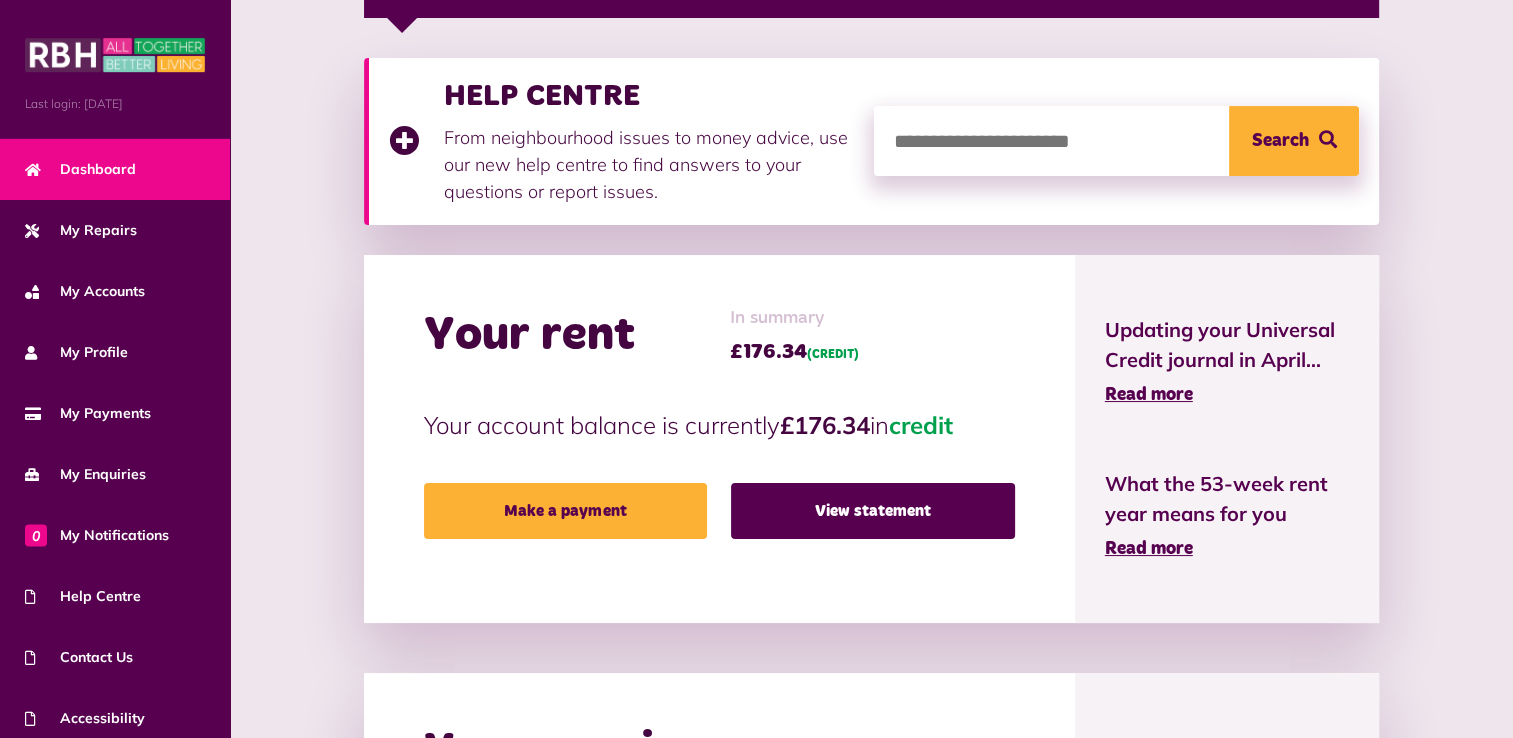 click at bounding box center [1116, 141] 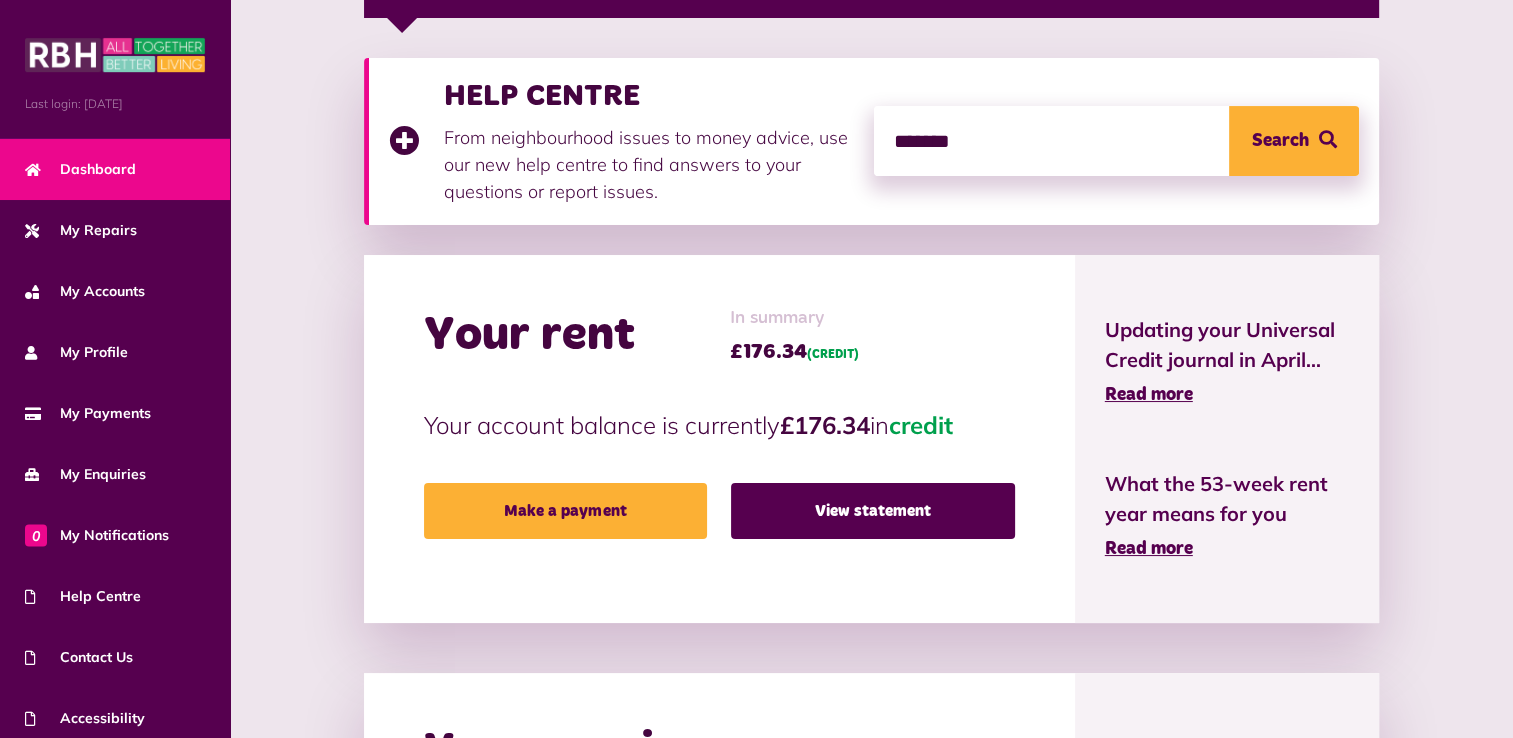 type on "*******" 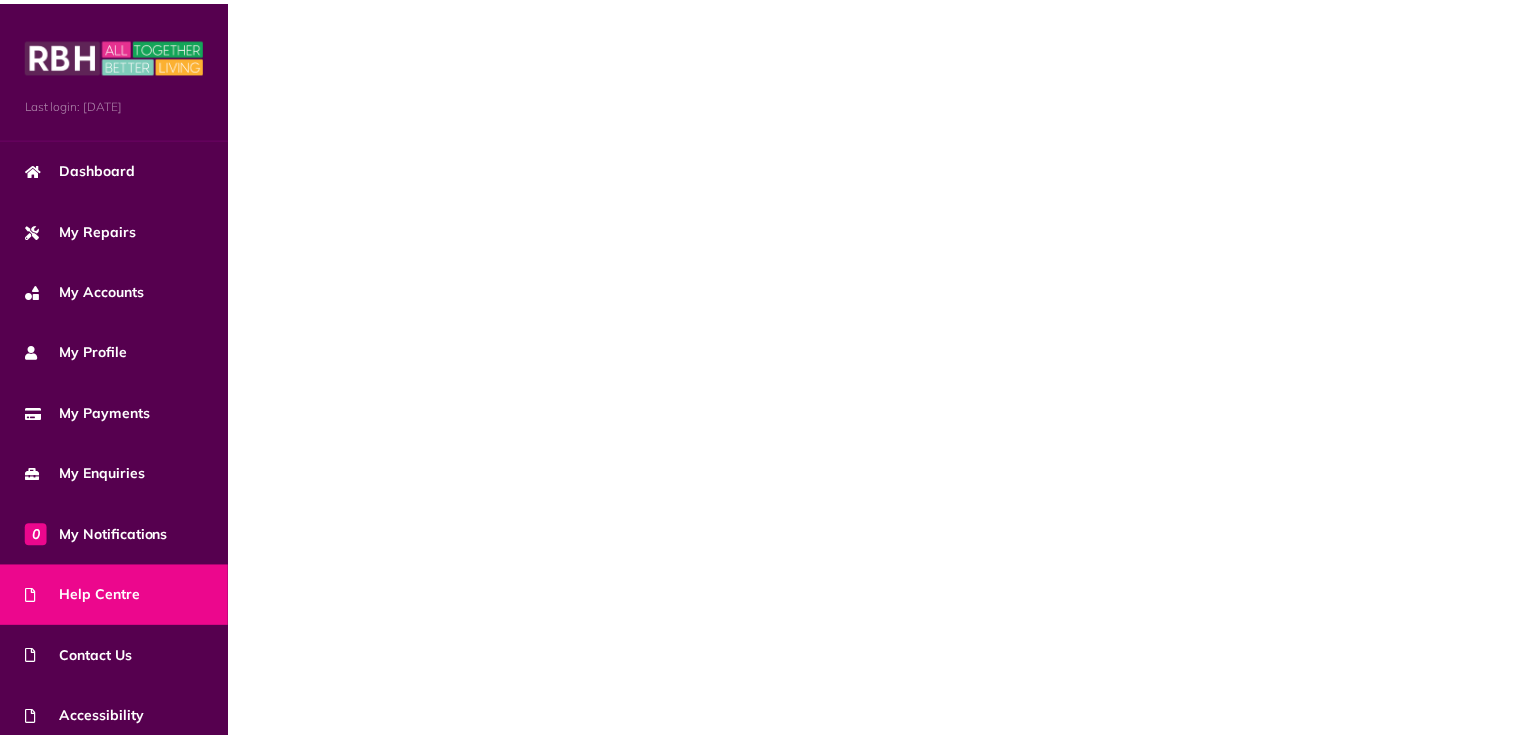 scroll, scrollTop: 0, scrollLeft: 0, axis: both 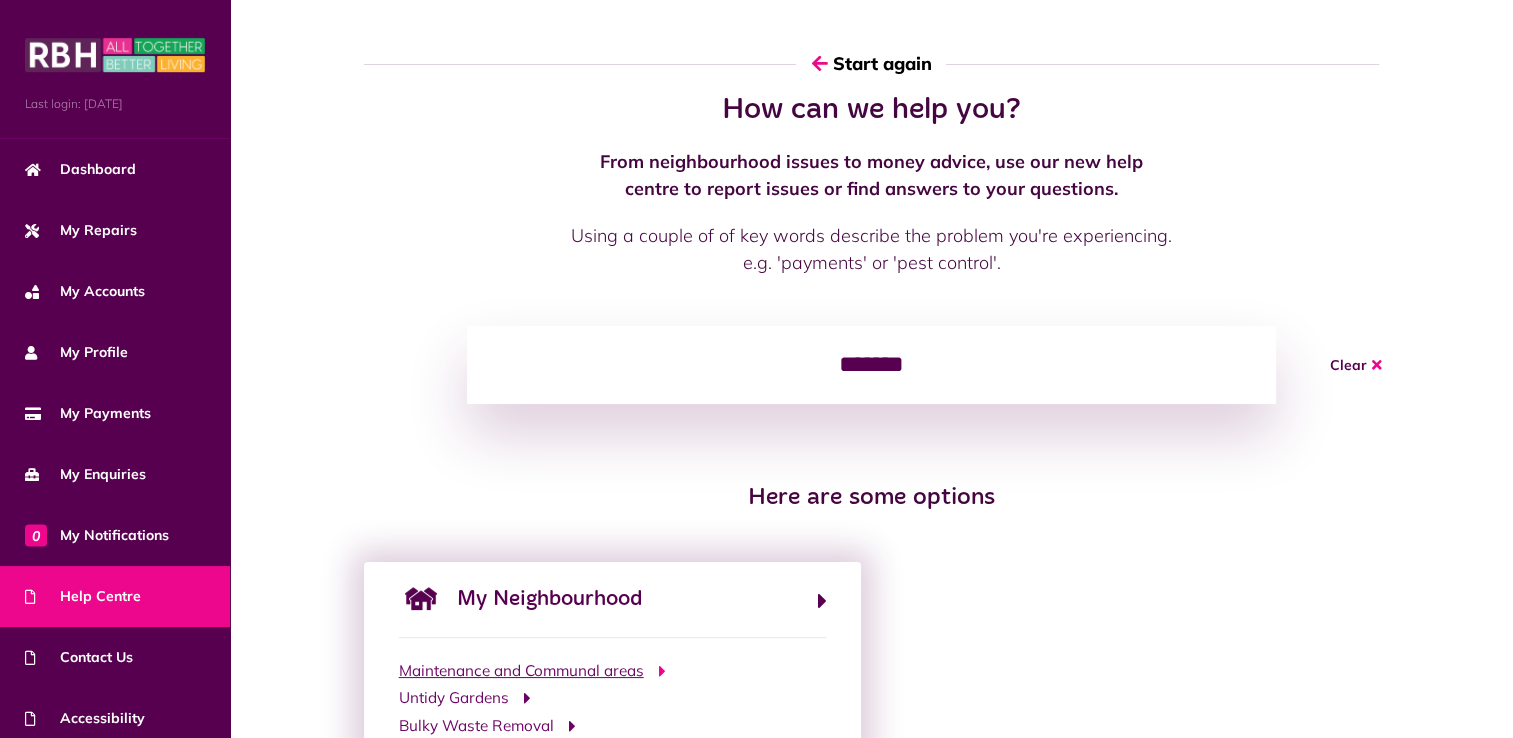 click on "Maintenance and Communal areas" 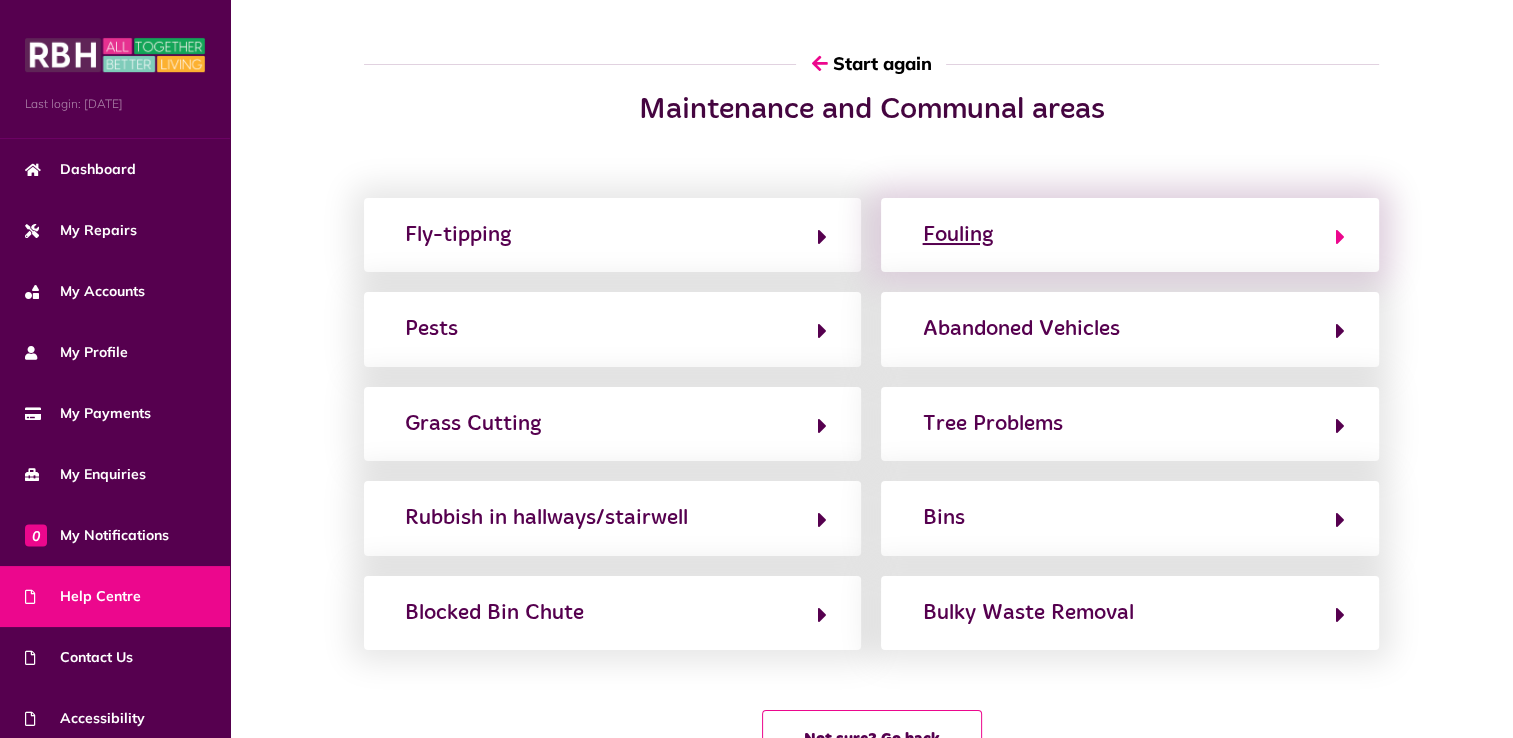 click on "Fouling" 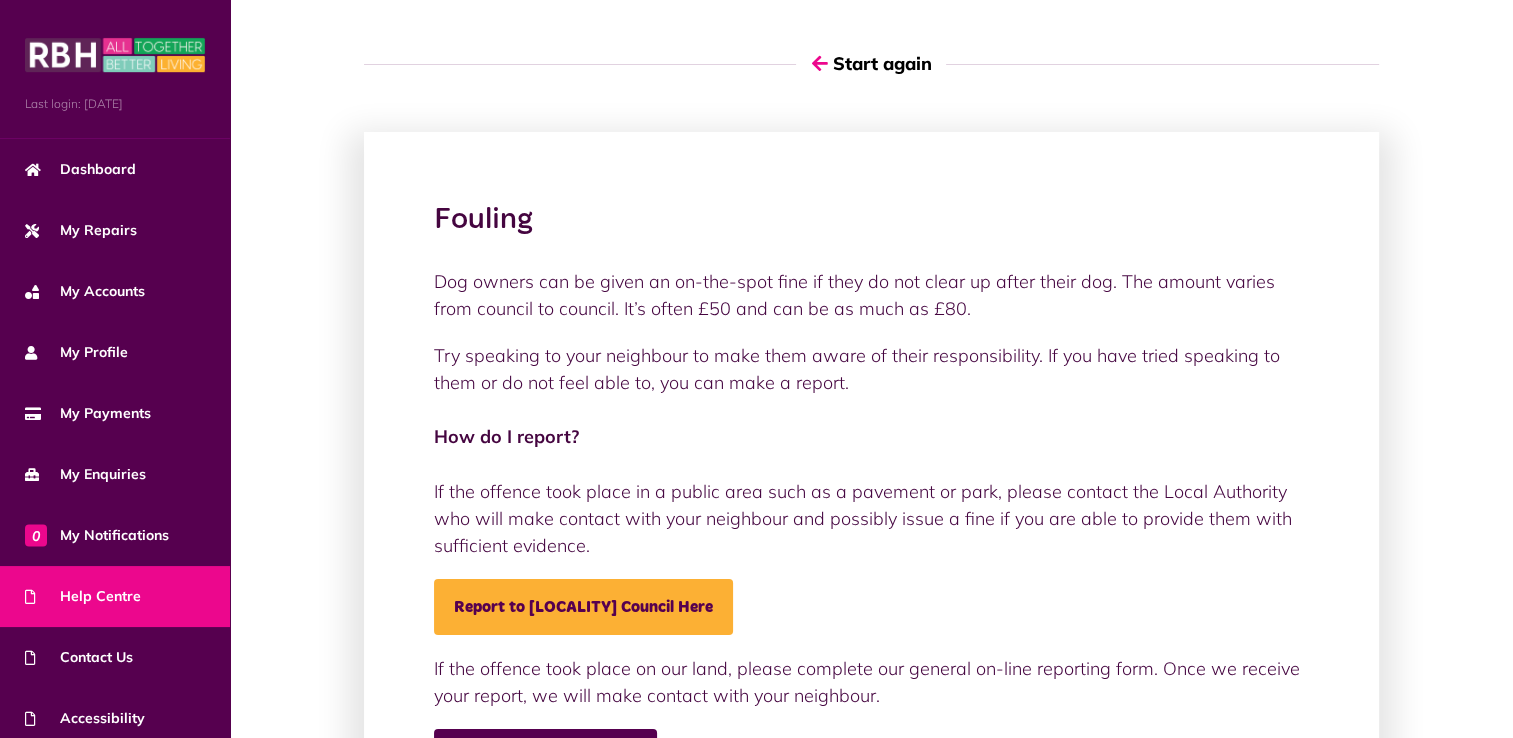 click on "Fouling Dog owners can be given an on-the-spot fine if they do not clear up after their dog. The amount varies from council to council. It’s often £50 and can be as much as £80.
Try speaking to your neighbour to make them aware of their responsibility. If you have tried speaking to them or do not feel able to, you can make a report.
How do I report?
If the offence took place in a public area such as a pavement or park, please contact the Local Authority who will make contact with your neighbour and possibly issue a fine if you are able to provide them with sufficient evidence.
Report to Rochdale Council Here
If the offence took place on our land, please complete our general on-line reporting form. Once we receive your report, we will make contact with your neighbour.
Report to RBH Here
Not sure? Go back" 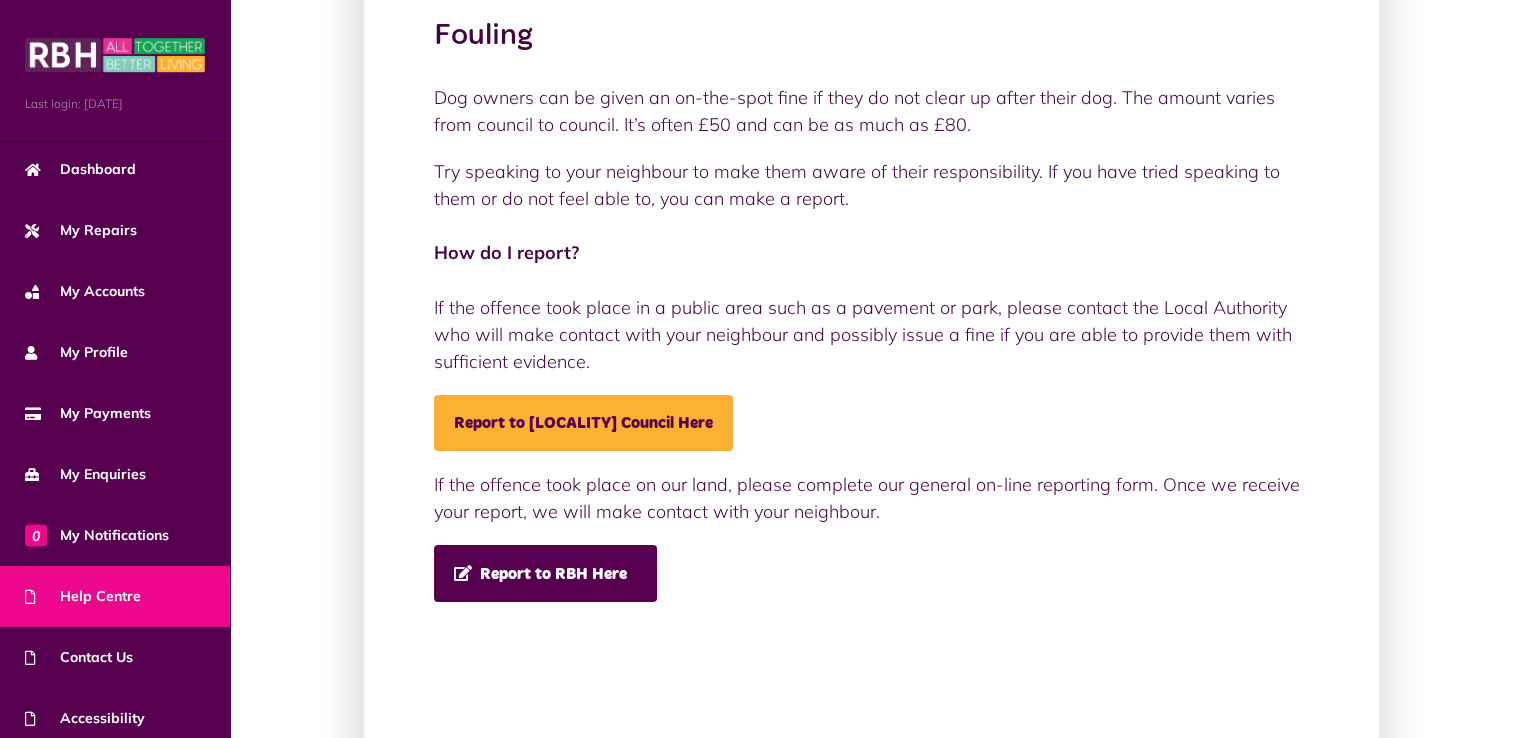 scroll, scrollTop: 187, scrollLeft: 0, axis: vertical 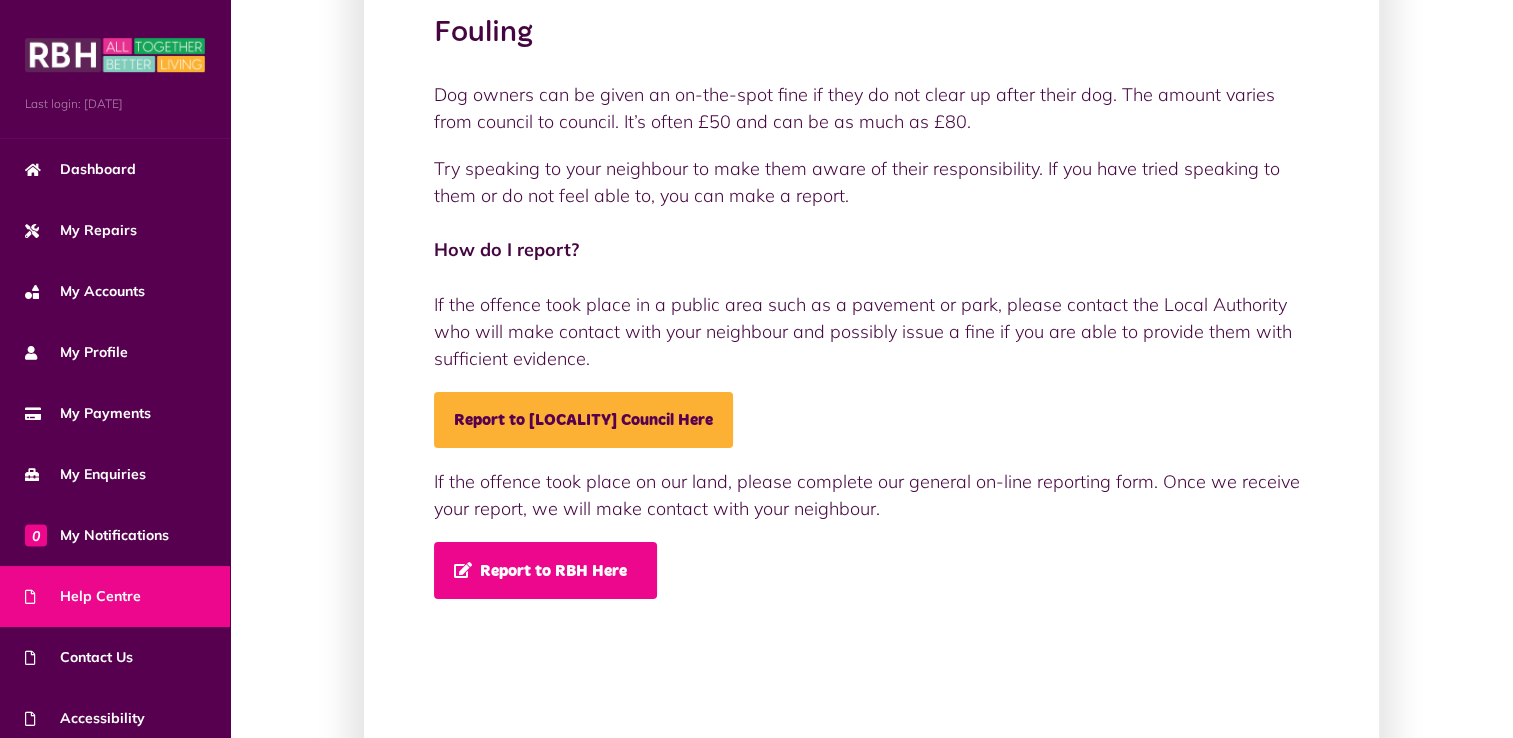 click on "Report to RBH Here" 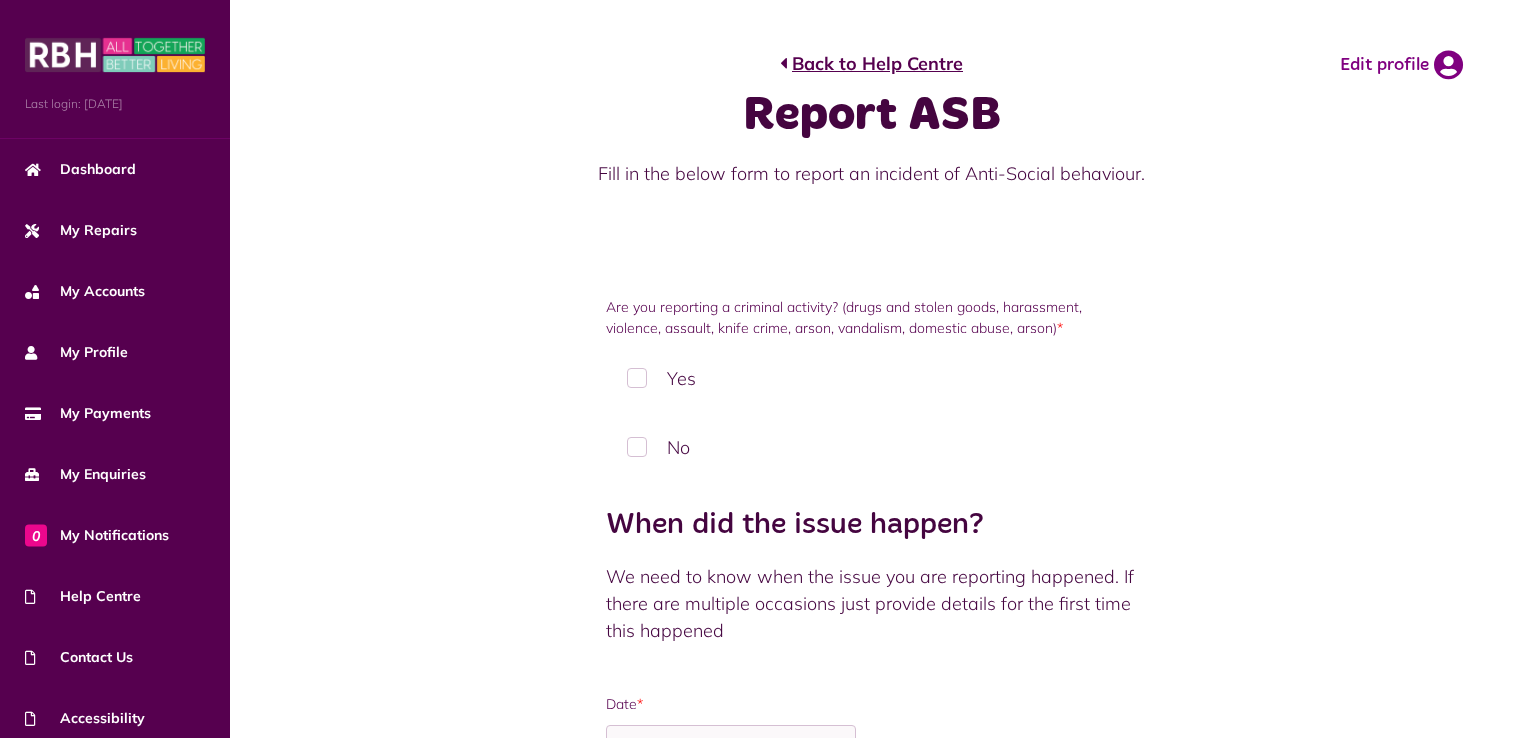 scroll, scrollTop: 0, scrollLeft: 0, axis: both 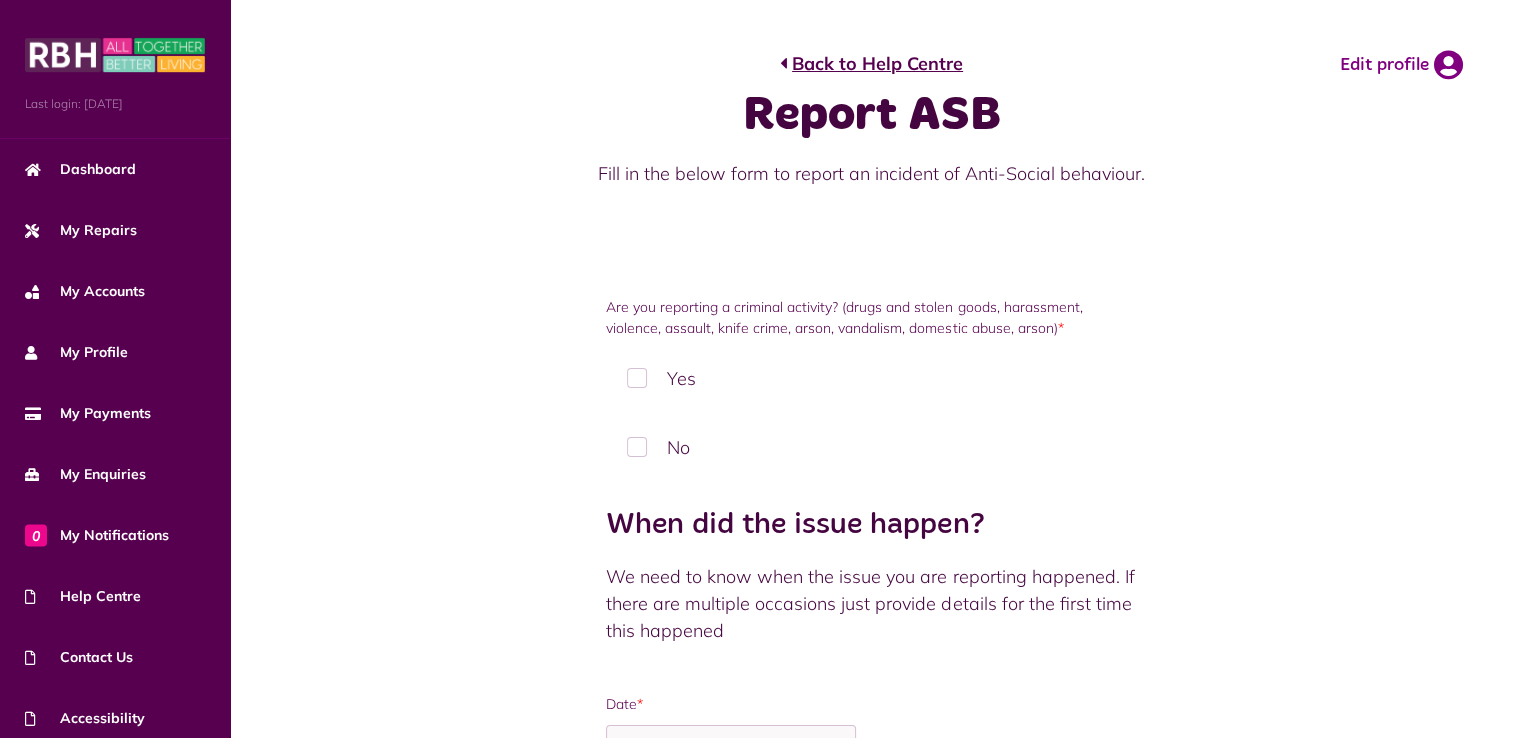 click on "Are you reporting a criminal activity? (drugs and stolen goods, harassment, violence, assault, knife crime, arson, vandalism, domestic abuse, arson)                                              *
Yes
No
Reporting Criminal Activity
These are criminal offences and should be reported to the Police before you report to RBH. The police will provide you with a police incident number. To contact the police call 101 for non-emergencies and call 999 for emergencies.
*
*" at bounding box center [871, 1582] 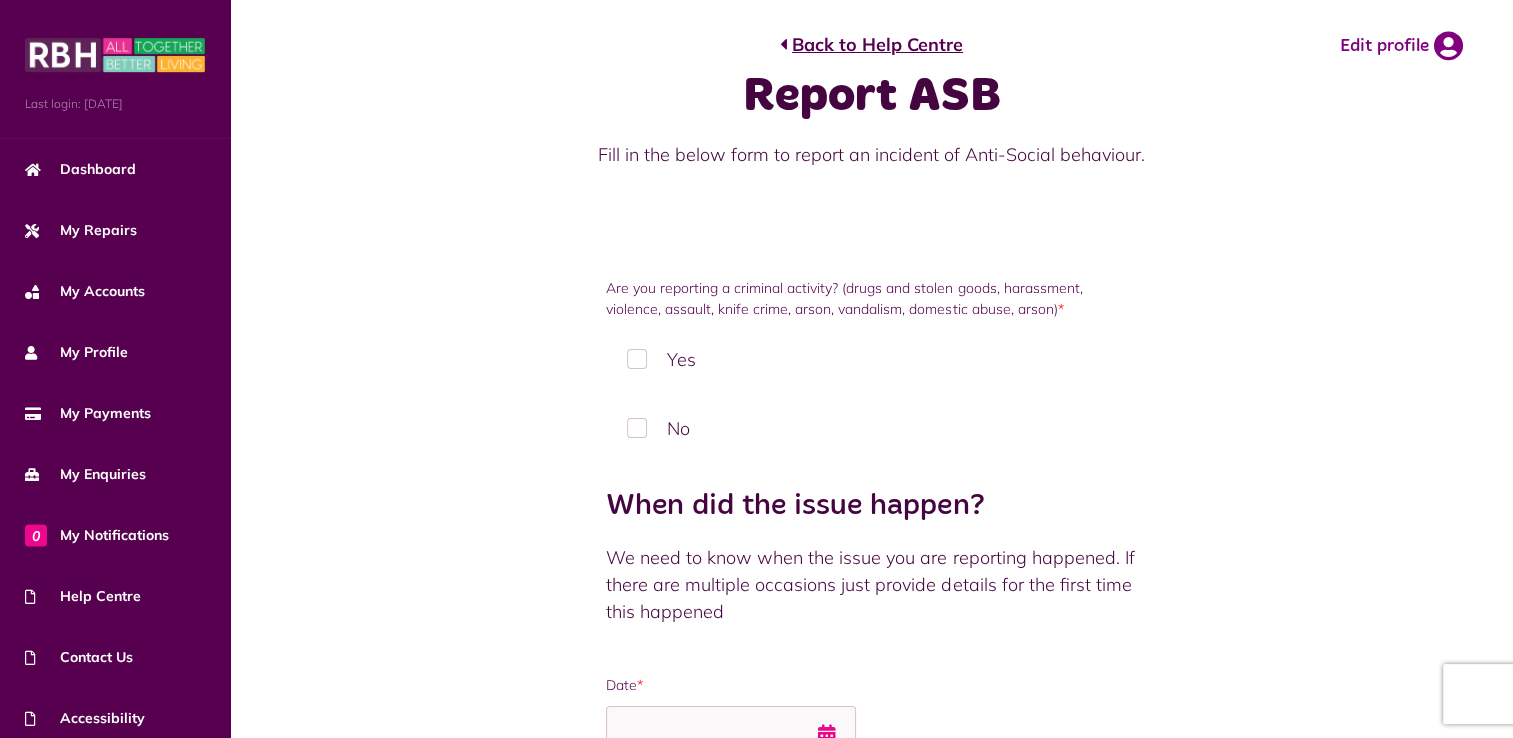 scroll, scrollTop: 0, scrollLeft: 0, axis: both 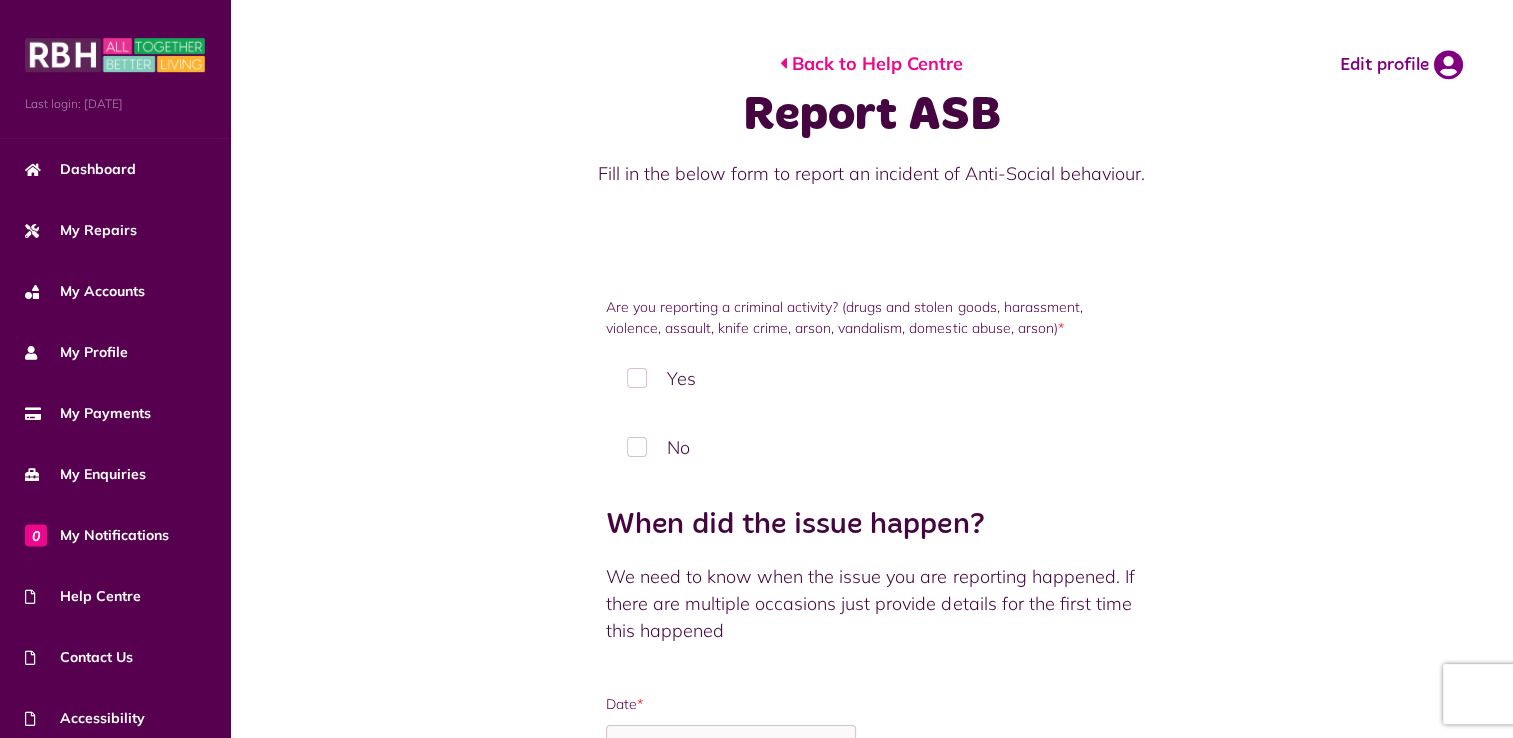 click on "Back to Help Centre" at bounding box center [871, 63] 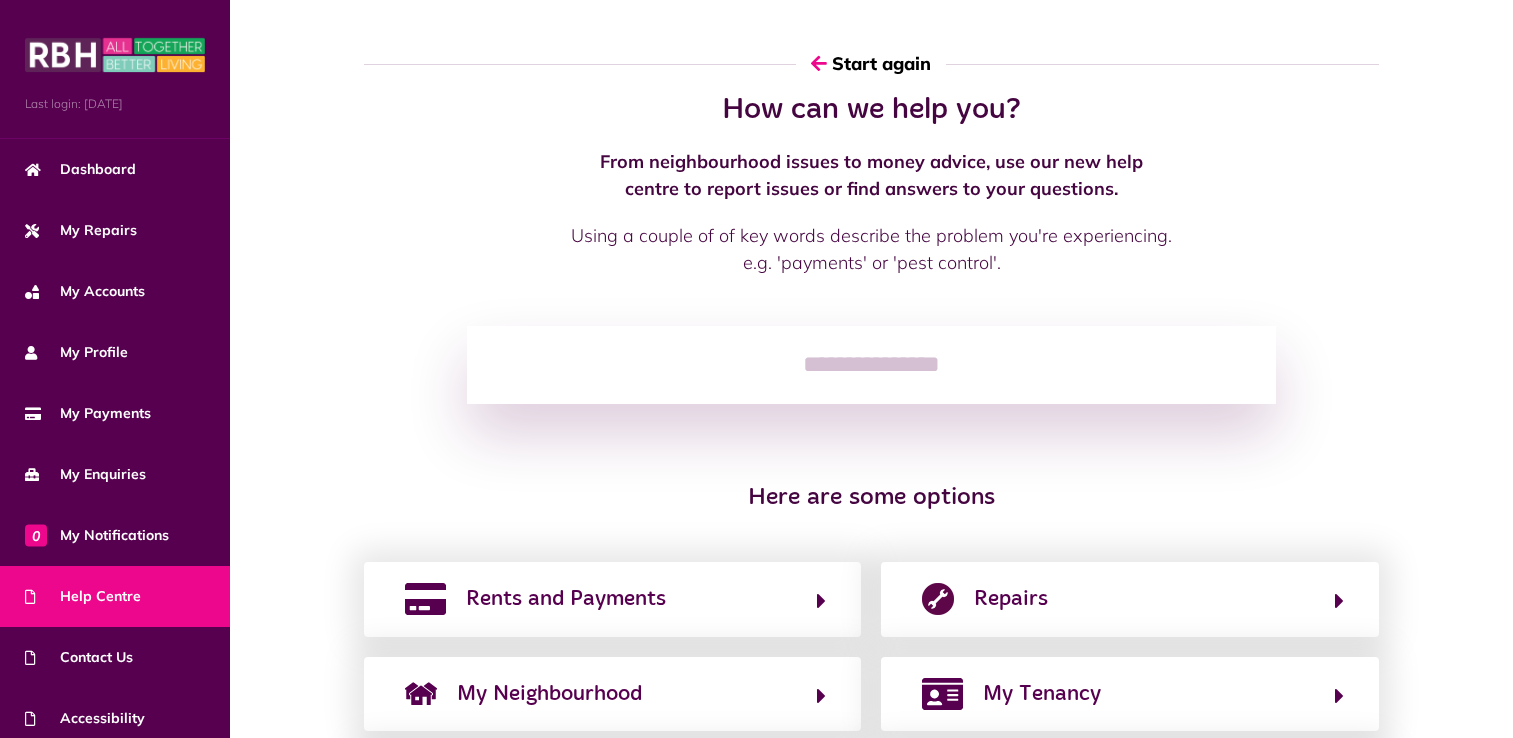 scroll, scrollTop: 0, scrollLeft: 0, axis: both 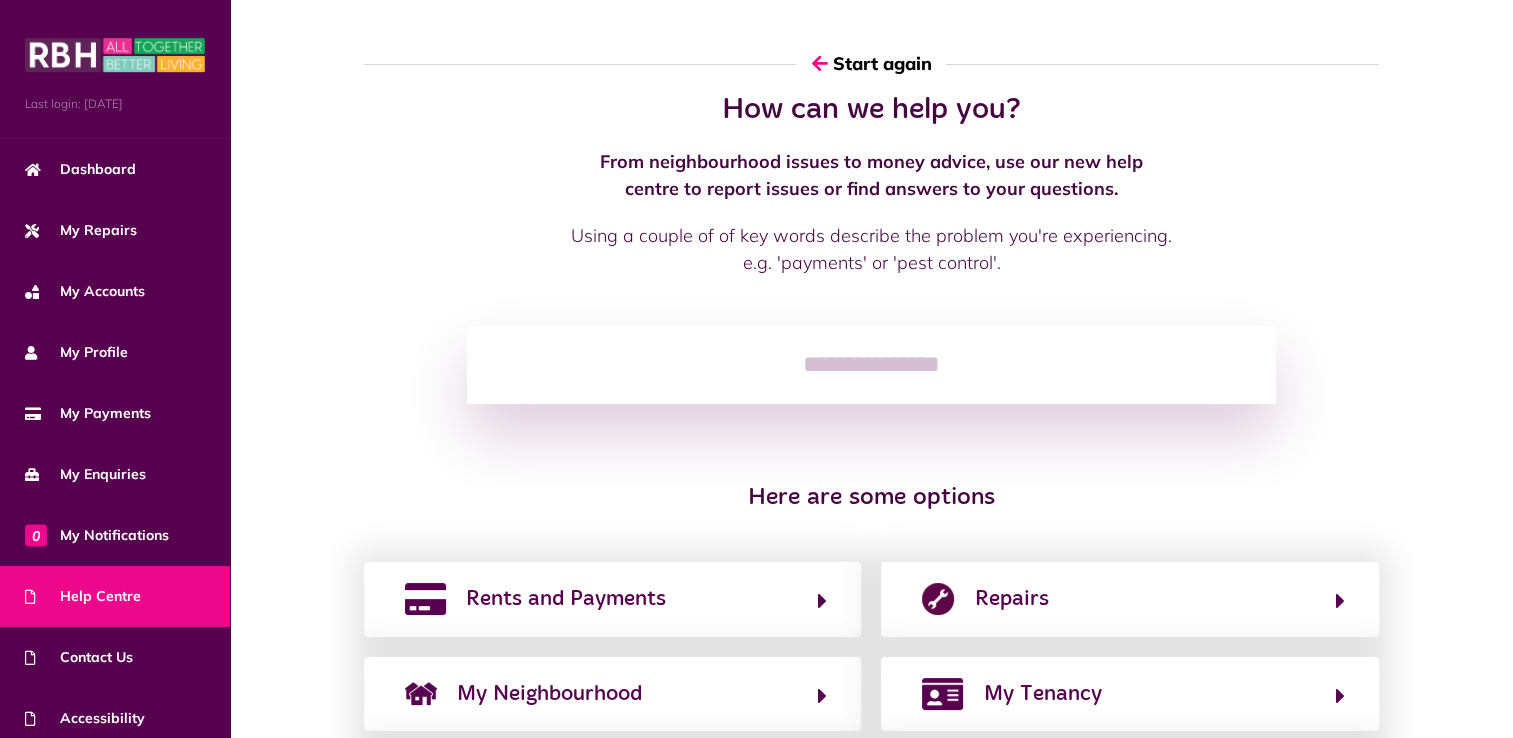 click on "Start again" 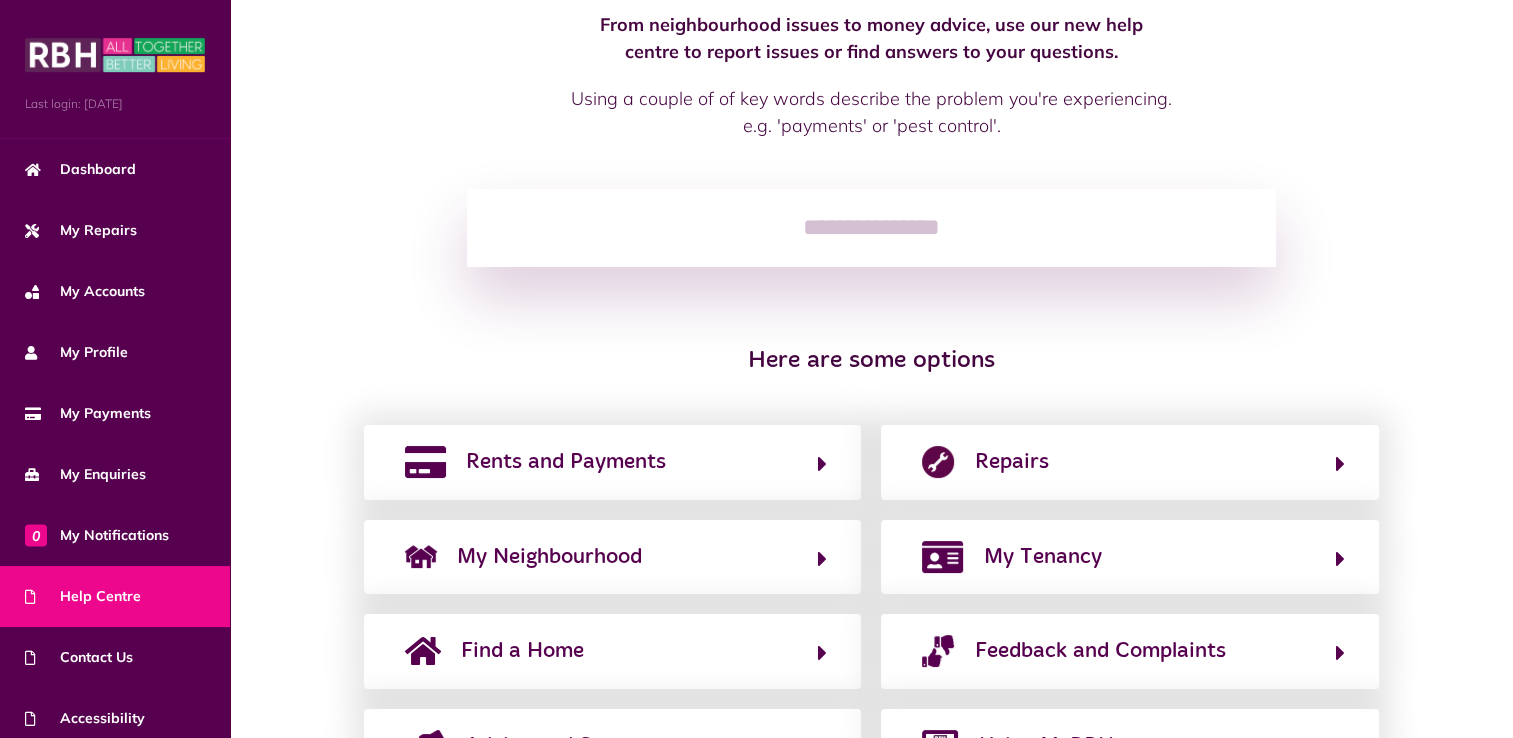 scroll, scrollTop: 241, scrollLeft: 0, axis: vertical 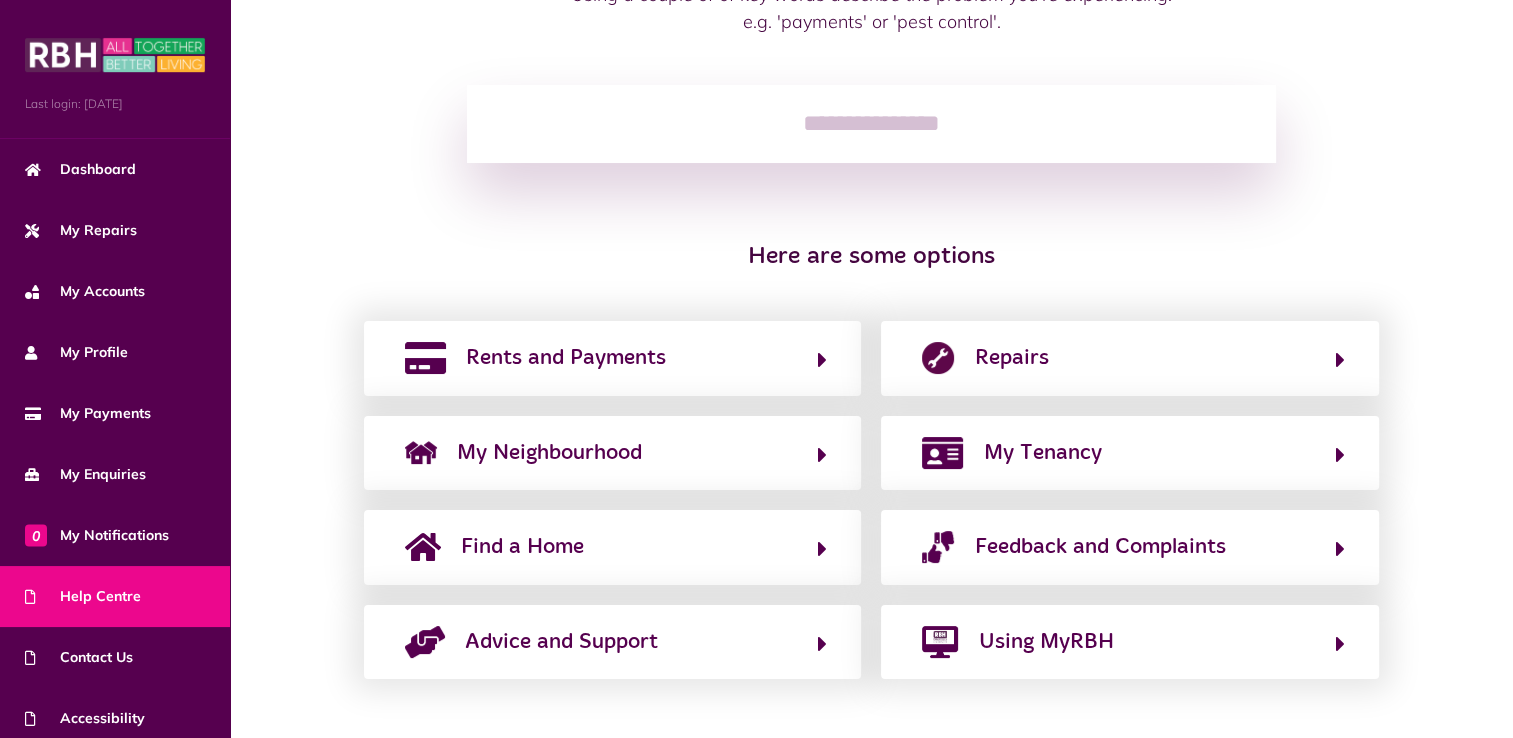 click 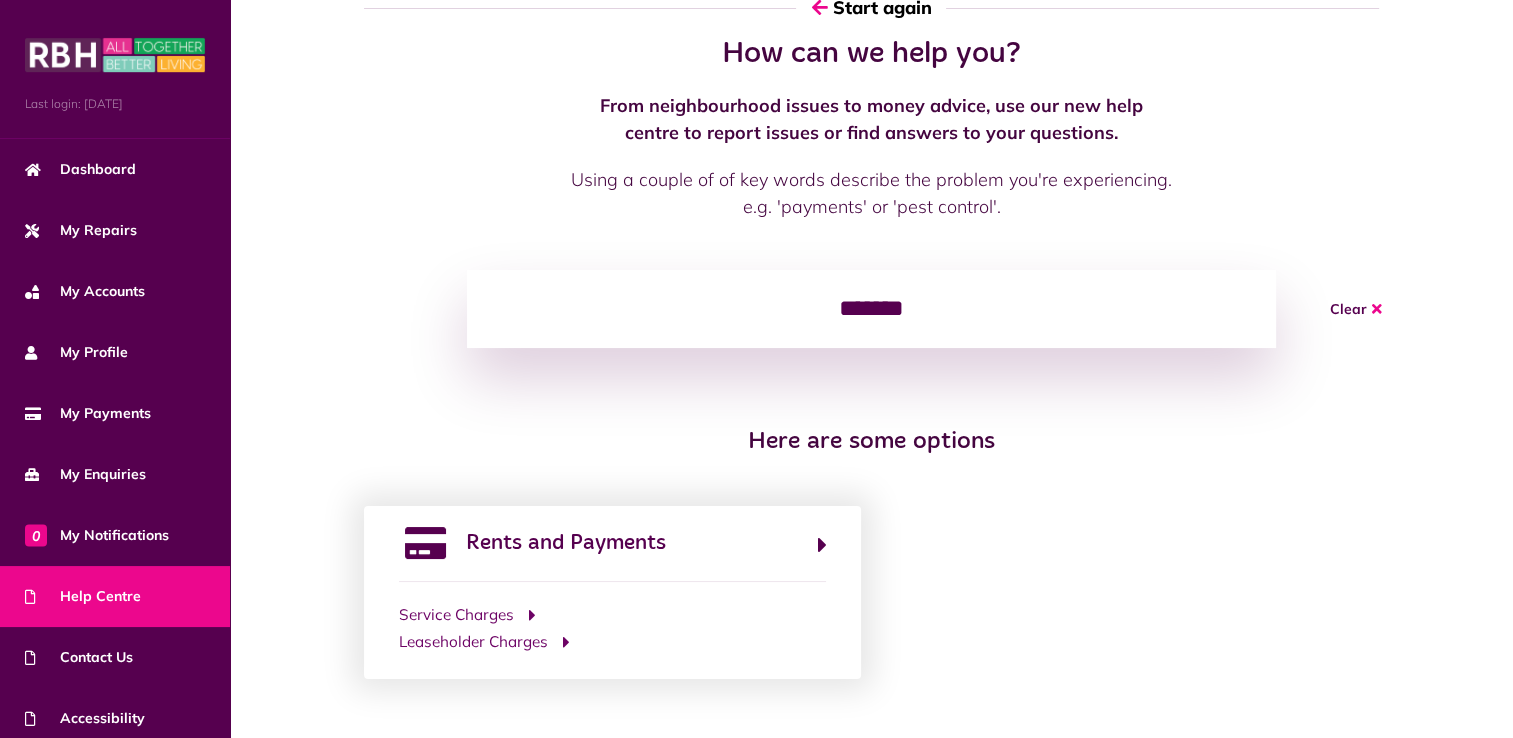 scroll, scrollTop: 241, scrollLeft: 0, axis: vertical 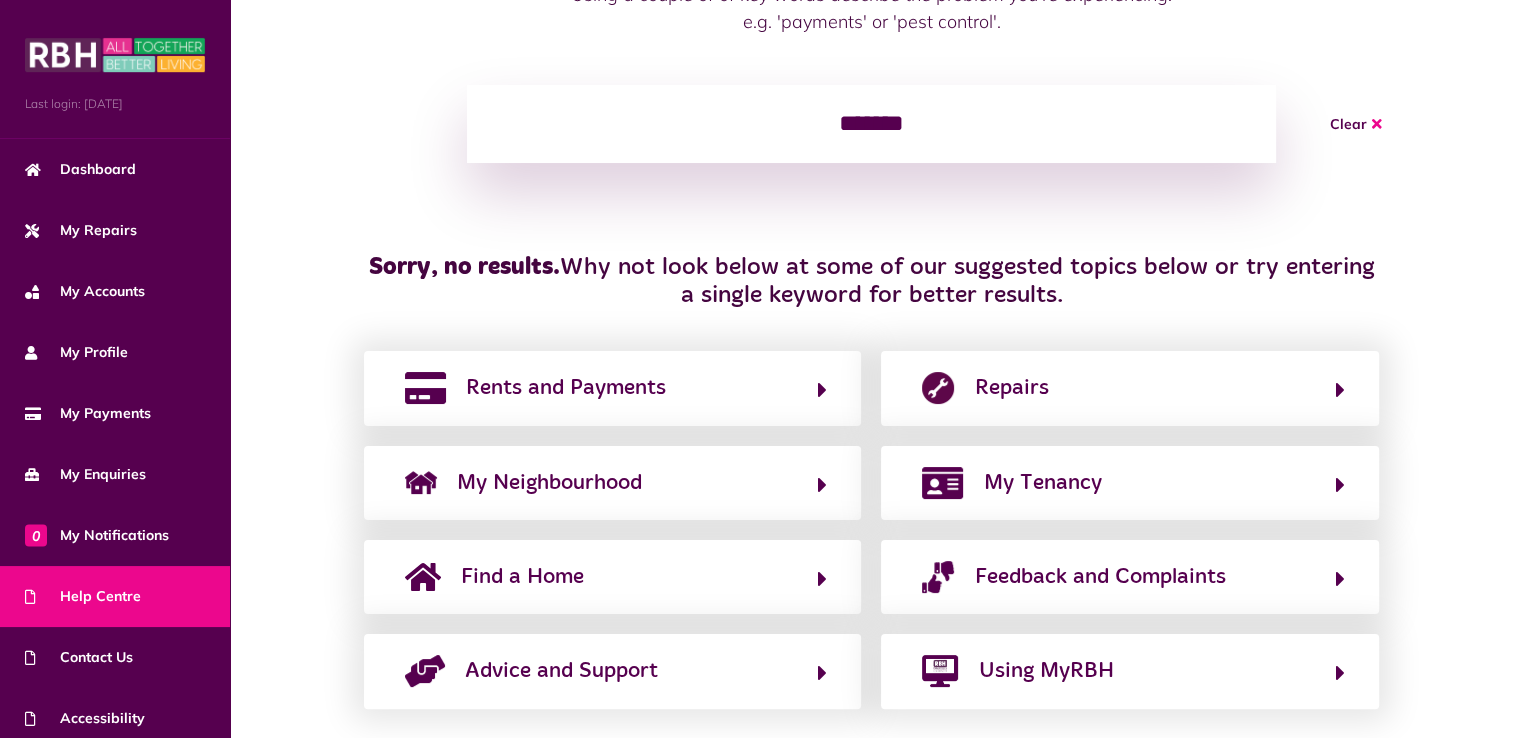 click on "*******" 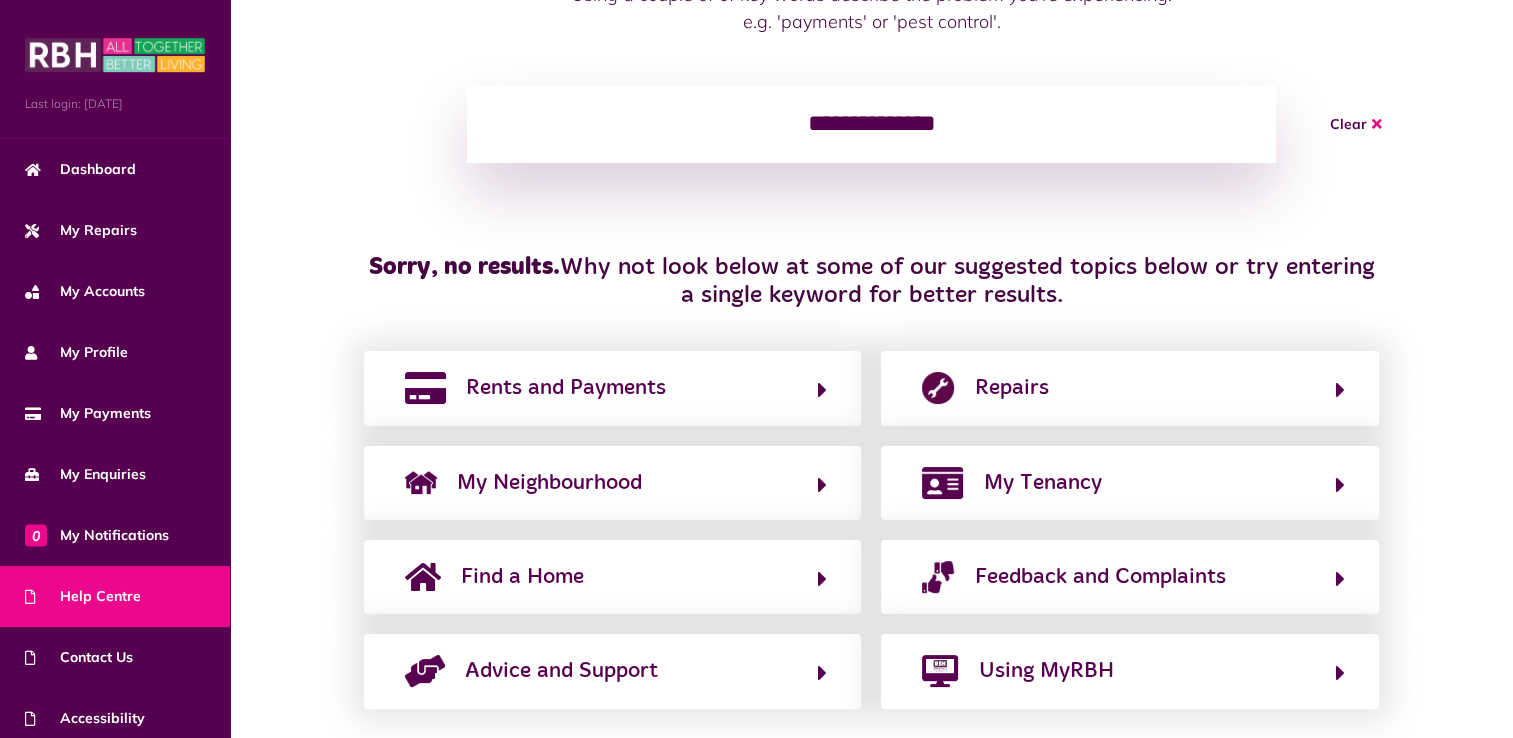 scroll, scrollTop: 0, scrollLeft: 0, axis: both 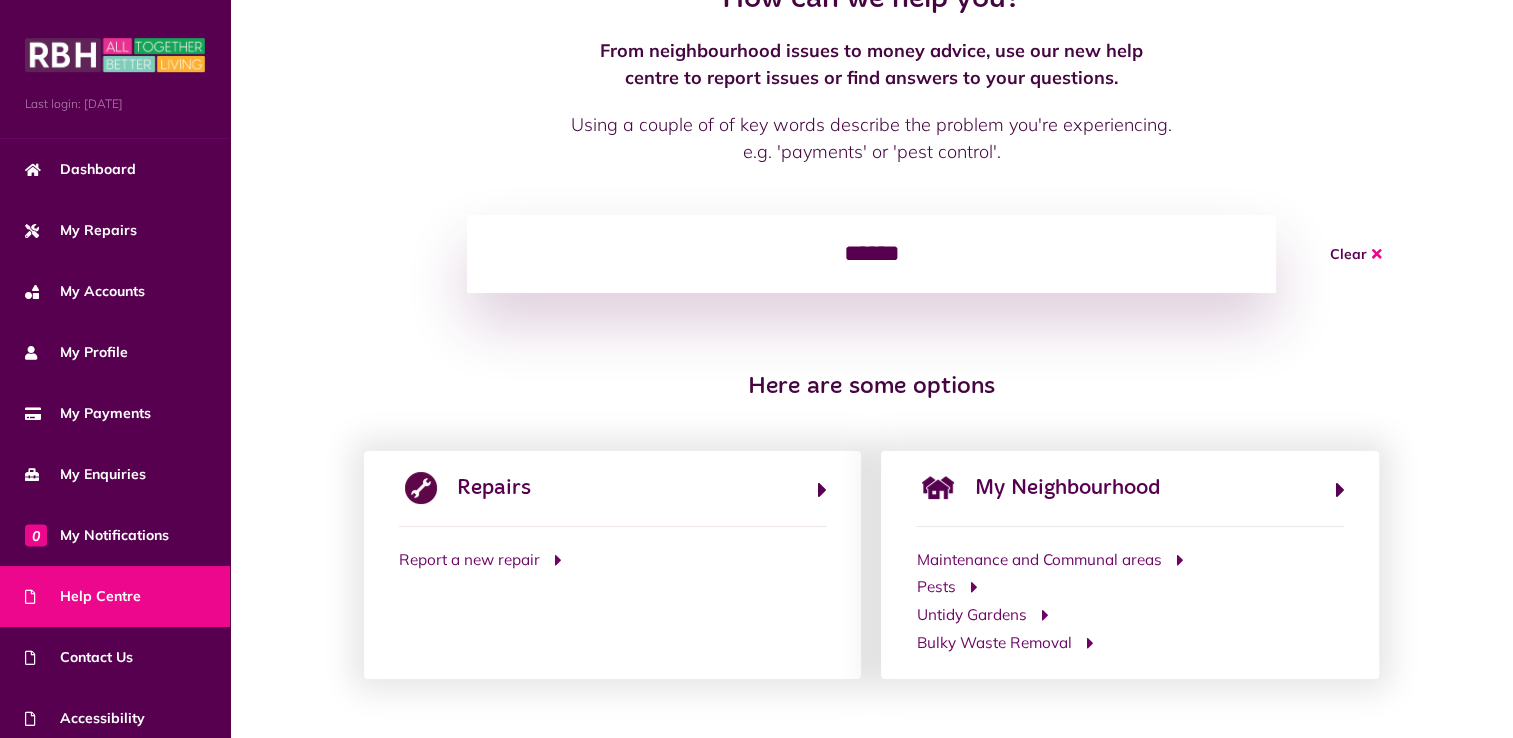 type on "******" 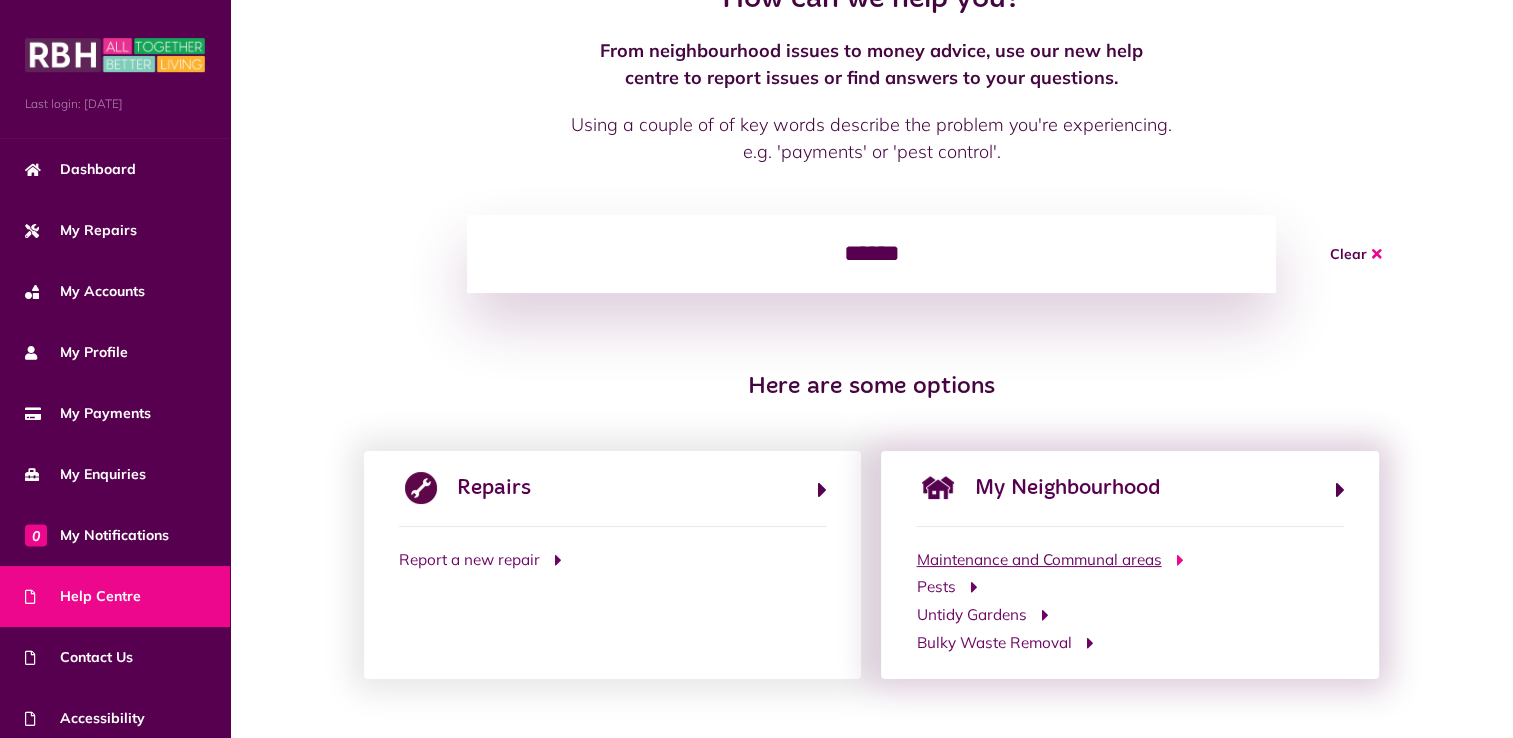 click on "Maintenance and Communal areas" 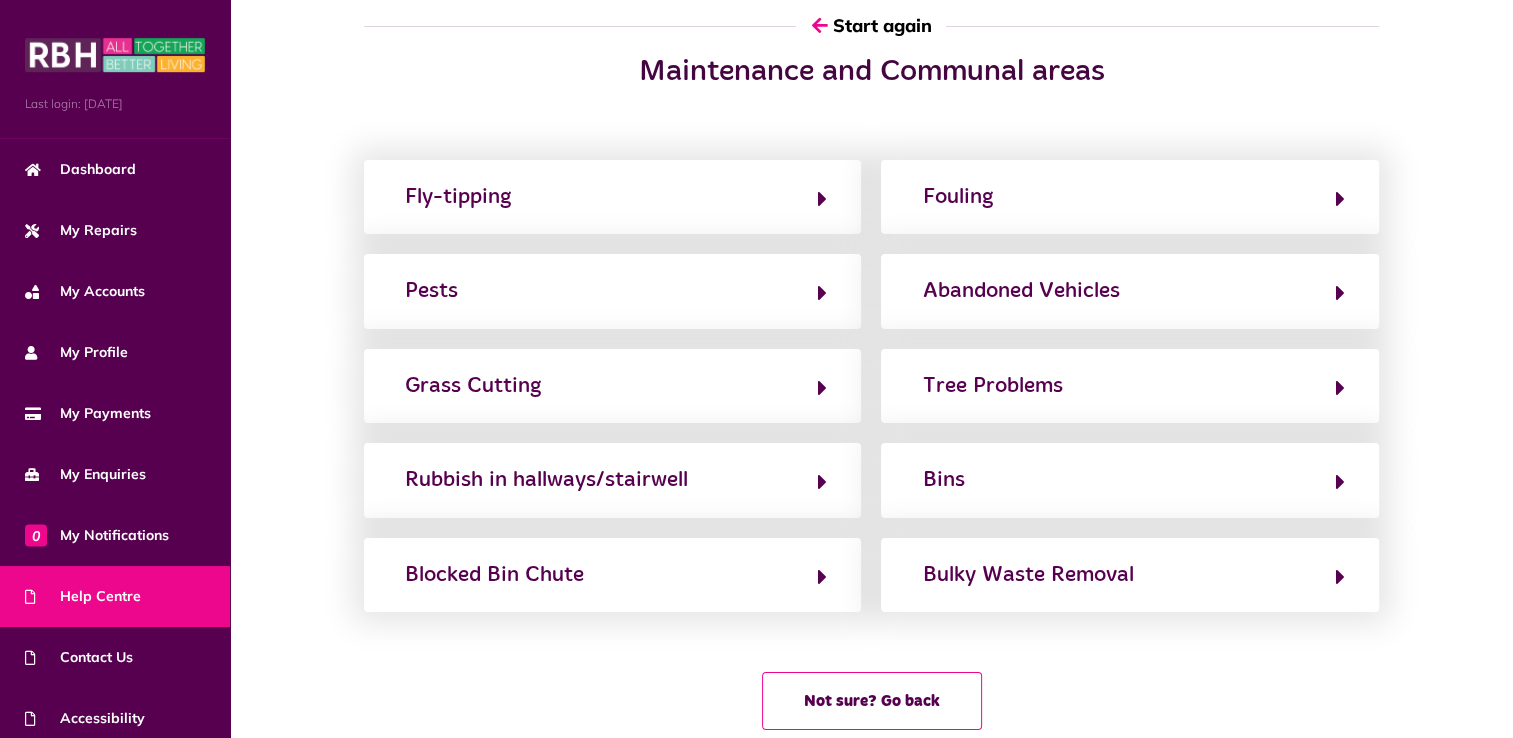 scroll, scrollTop: 0, scrollLeft: 0, axis: both 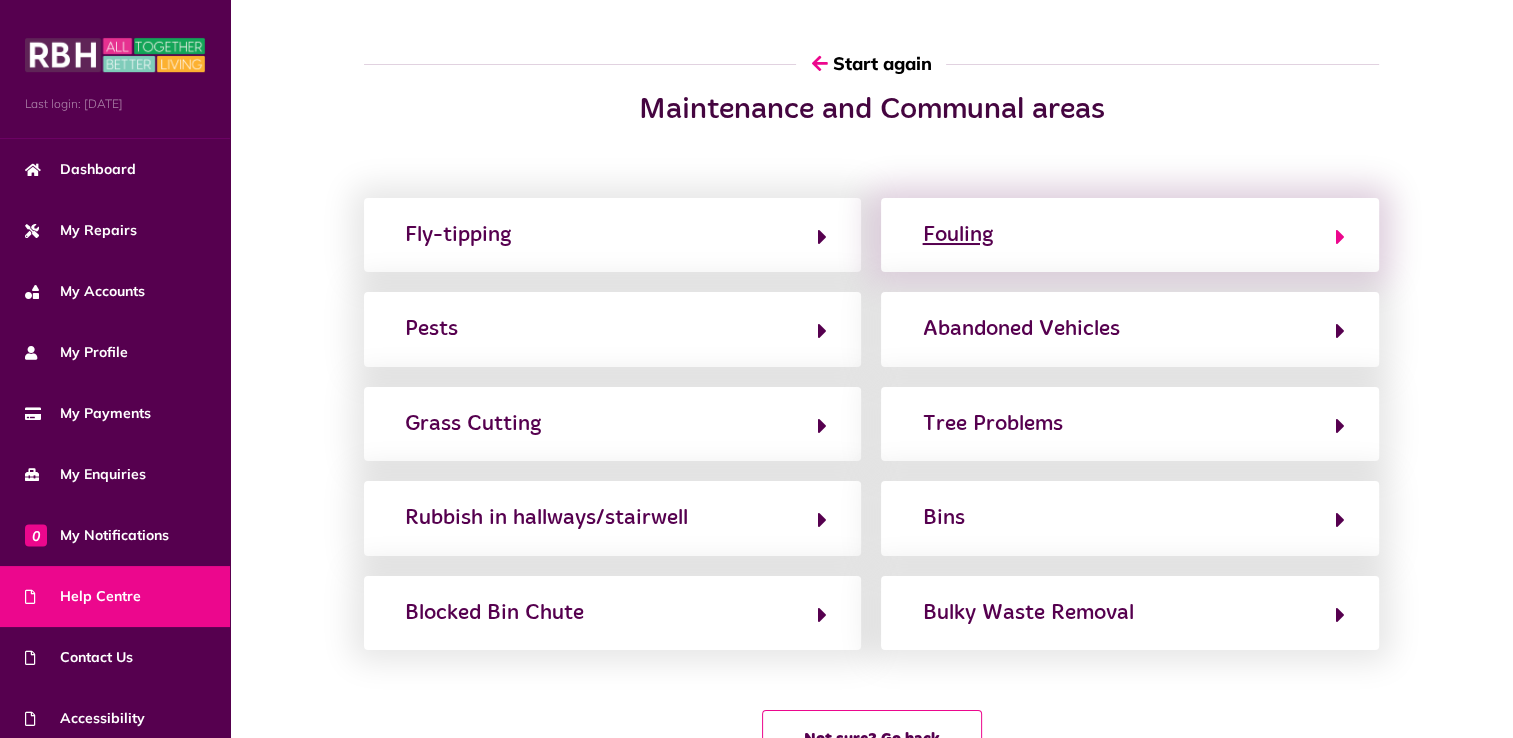 click on "Fouling" 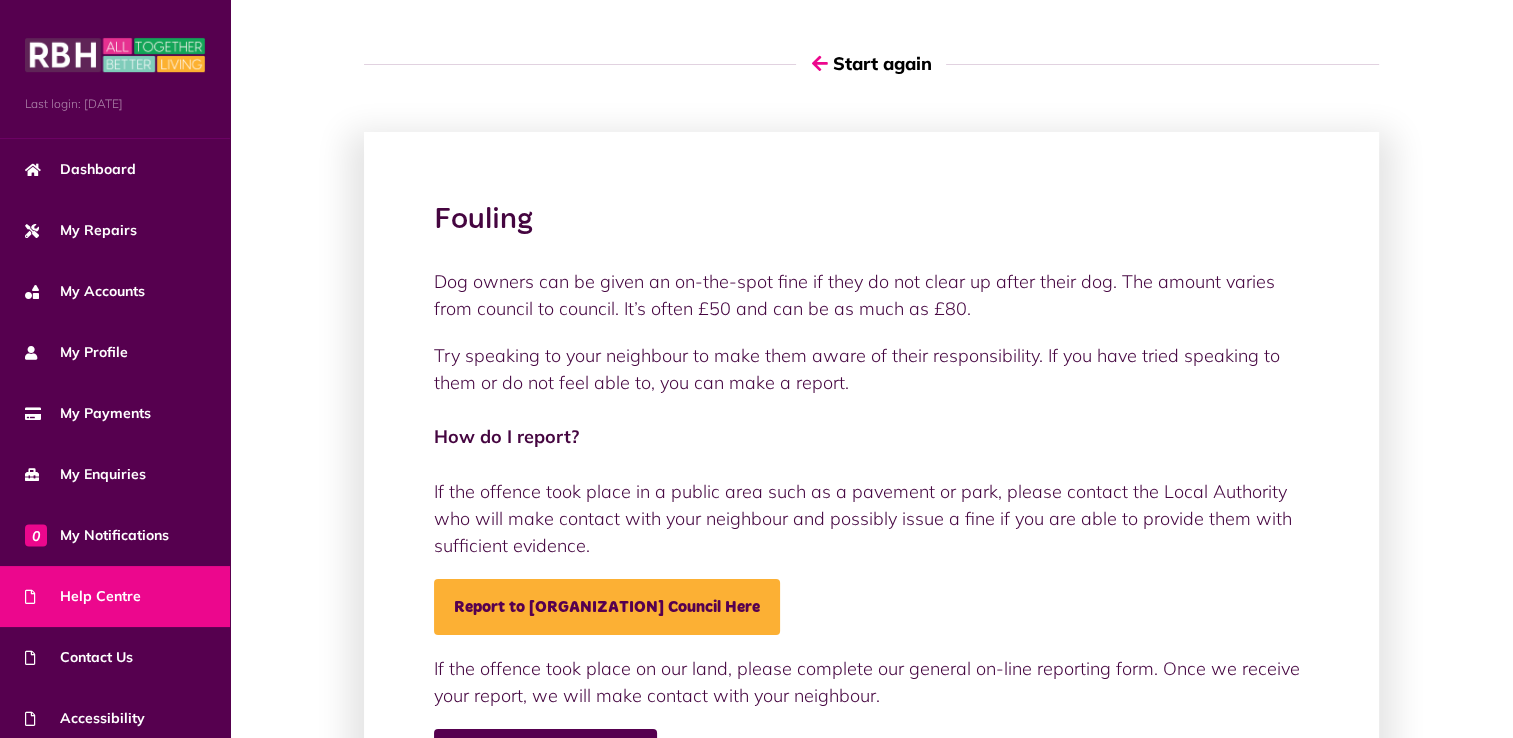 click on "Fouling" 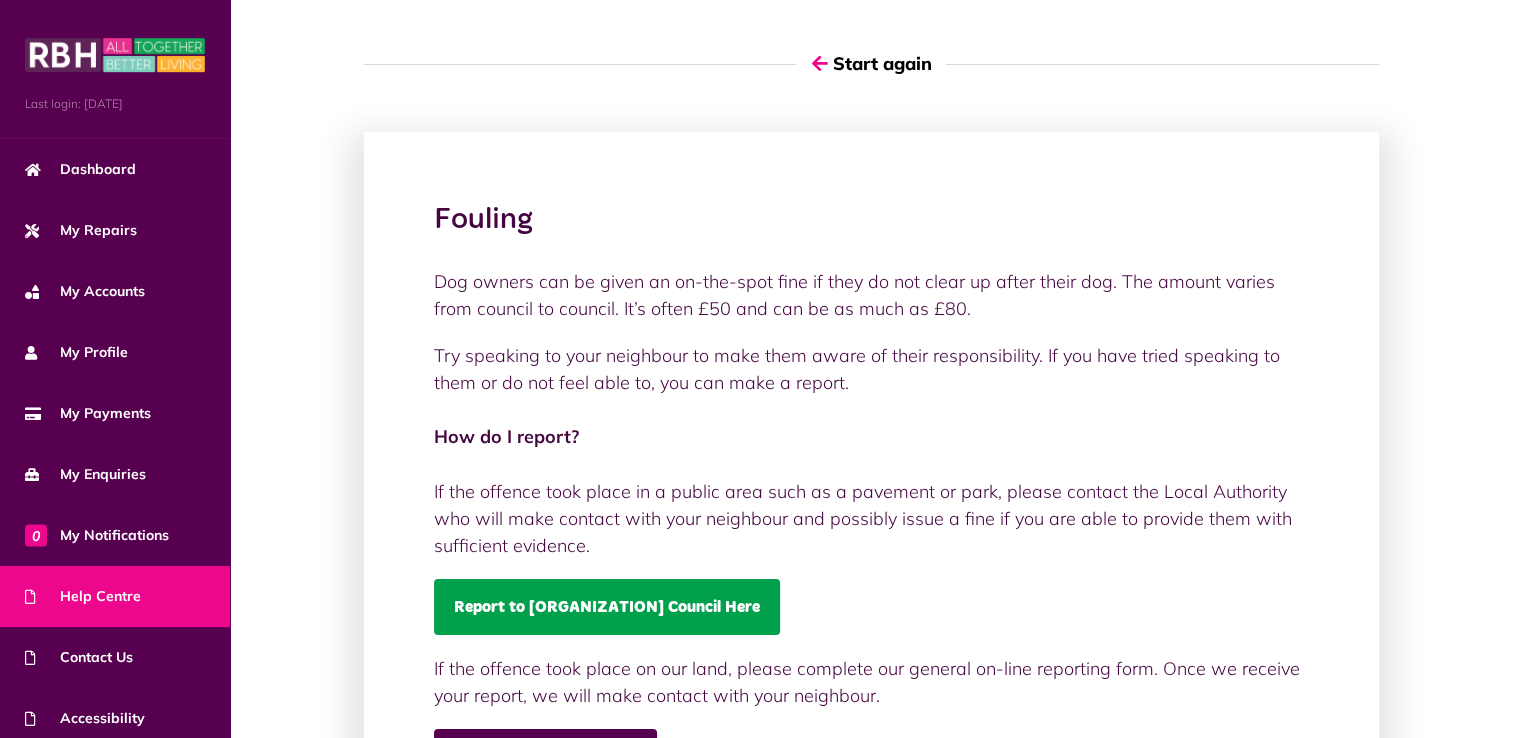 click on "Report to Rochdale Council Here" 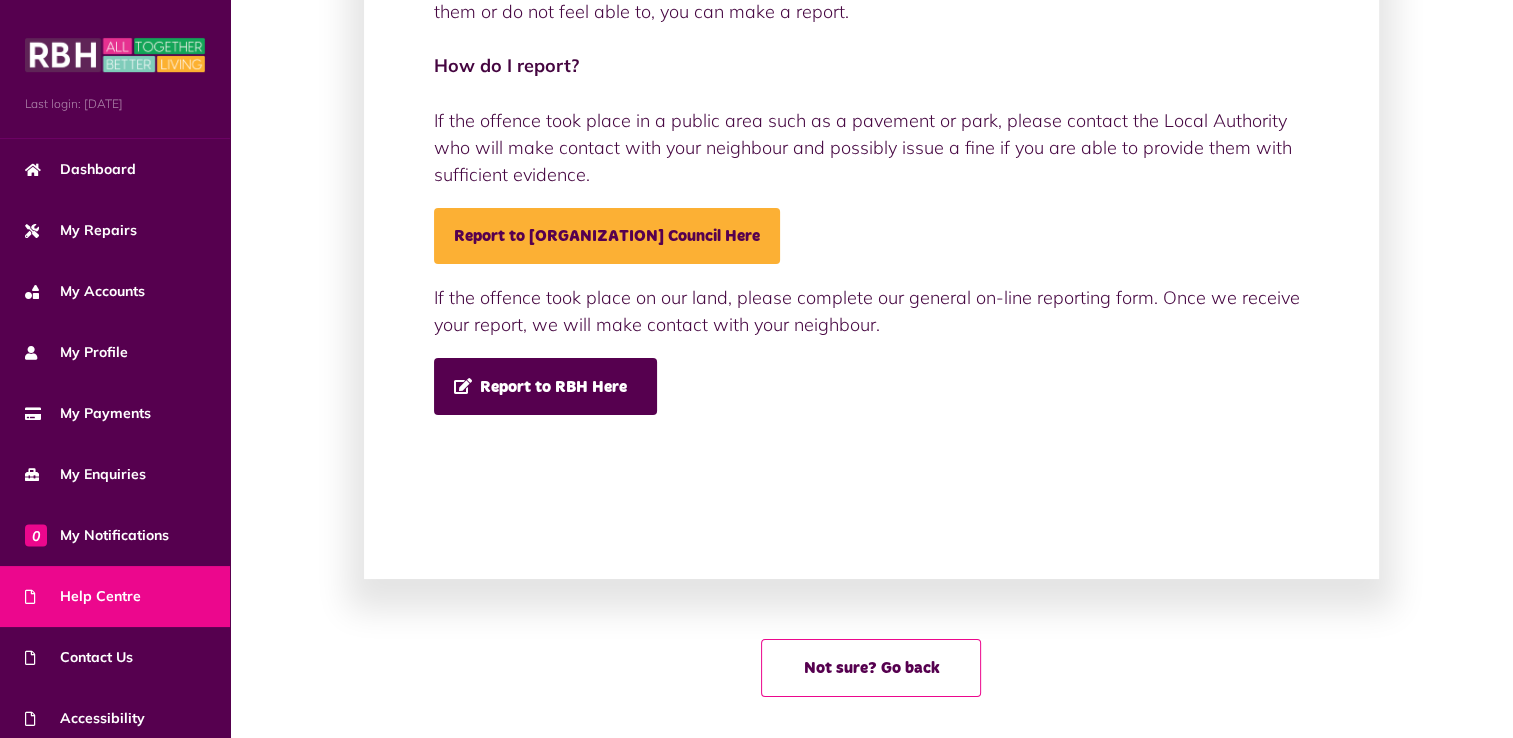 scroll, scrollTop: 388, scrollLeft: 0, axis: vertical 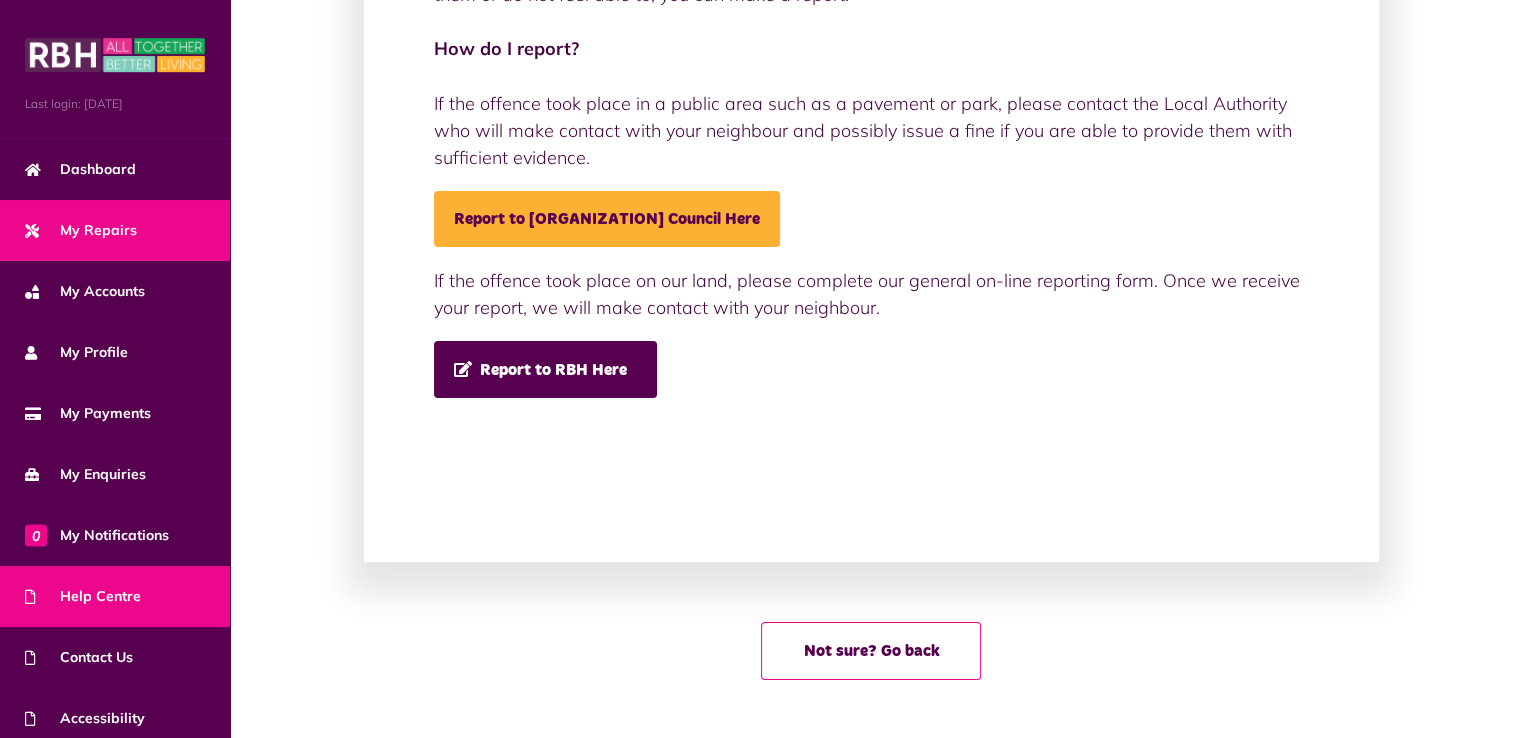 click on "My Repairs" at bounding box center (81, 230) 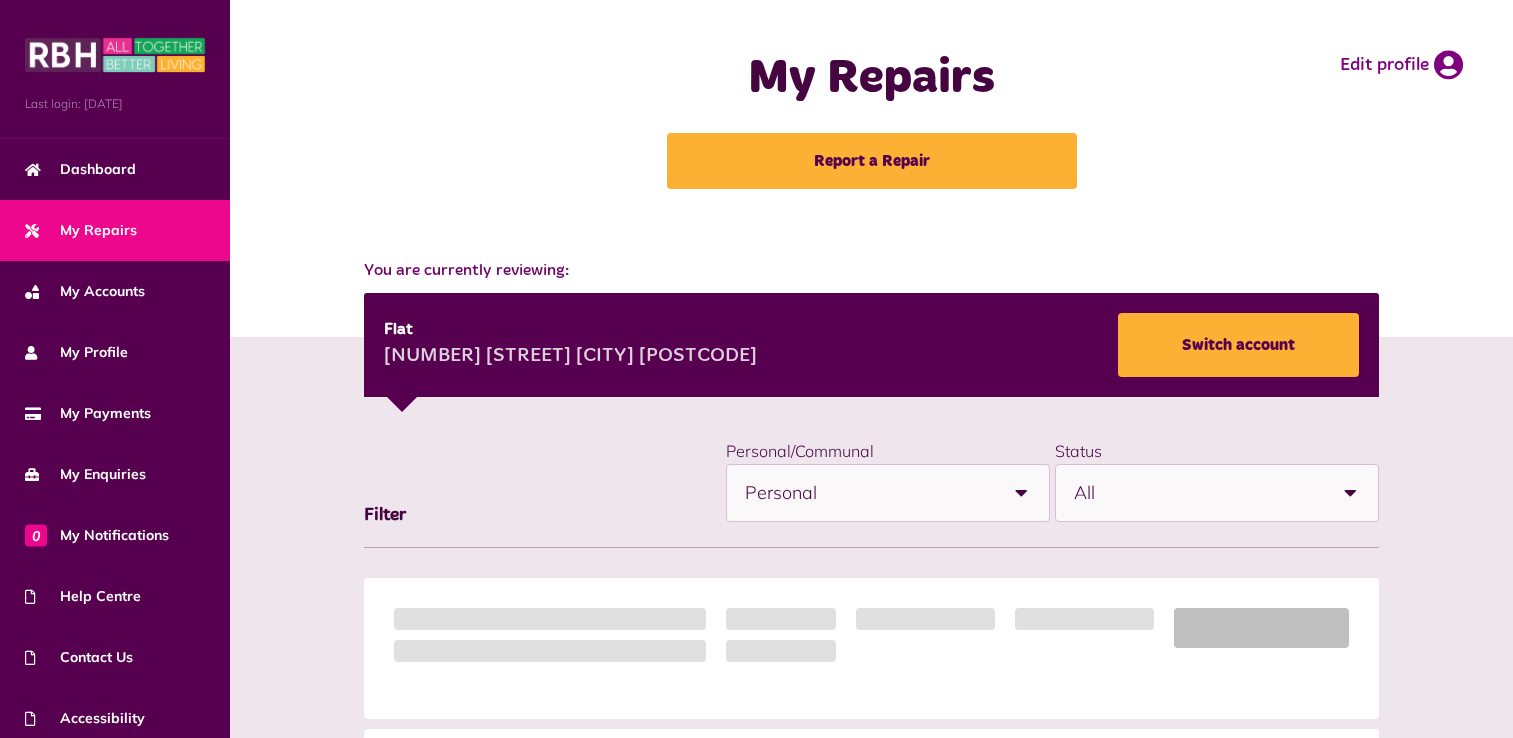 scroll, scrollTop: 0, scrollLeft: 0, axis: both 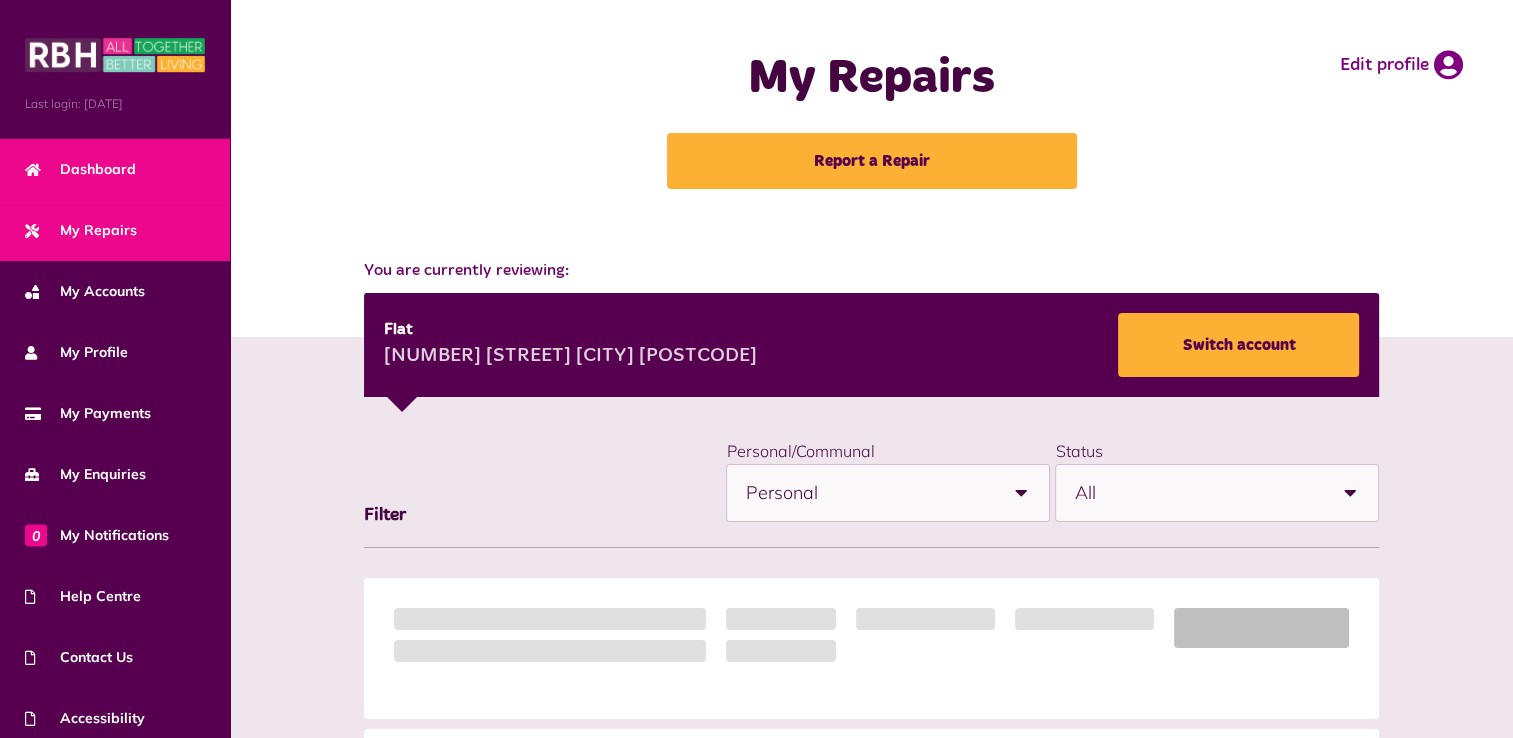 click on "Dashboard" at bounding box center [80, 169] 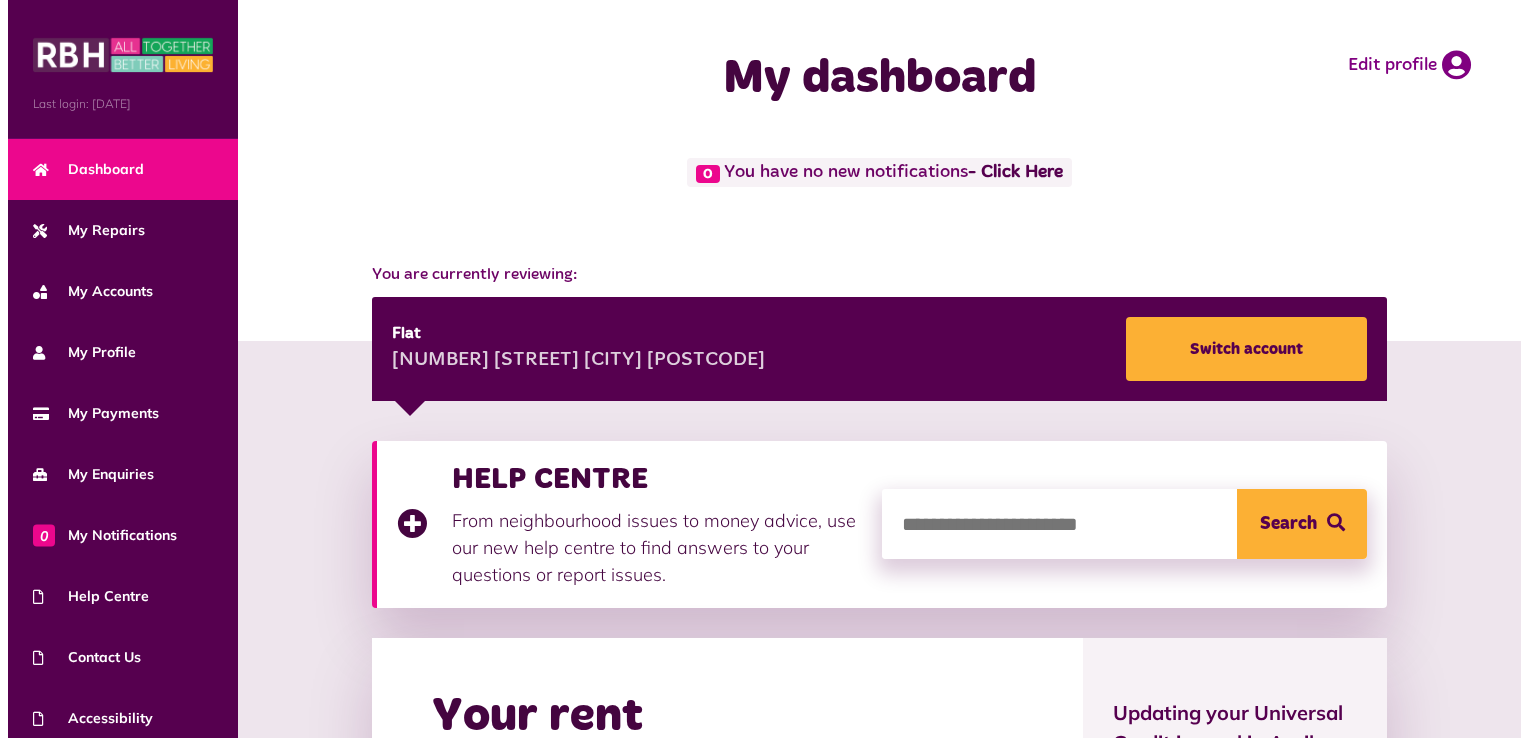 scroll, scrollTop: 0, scrollLeft: 0, axis: both 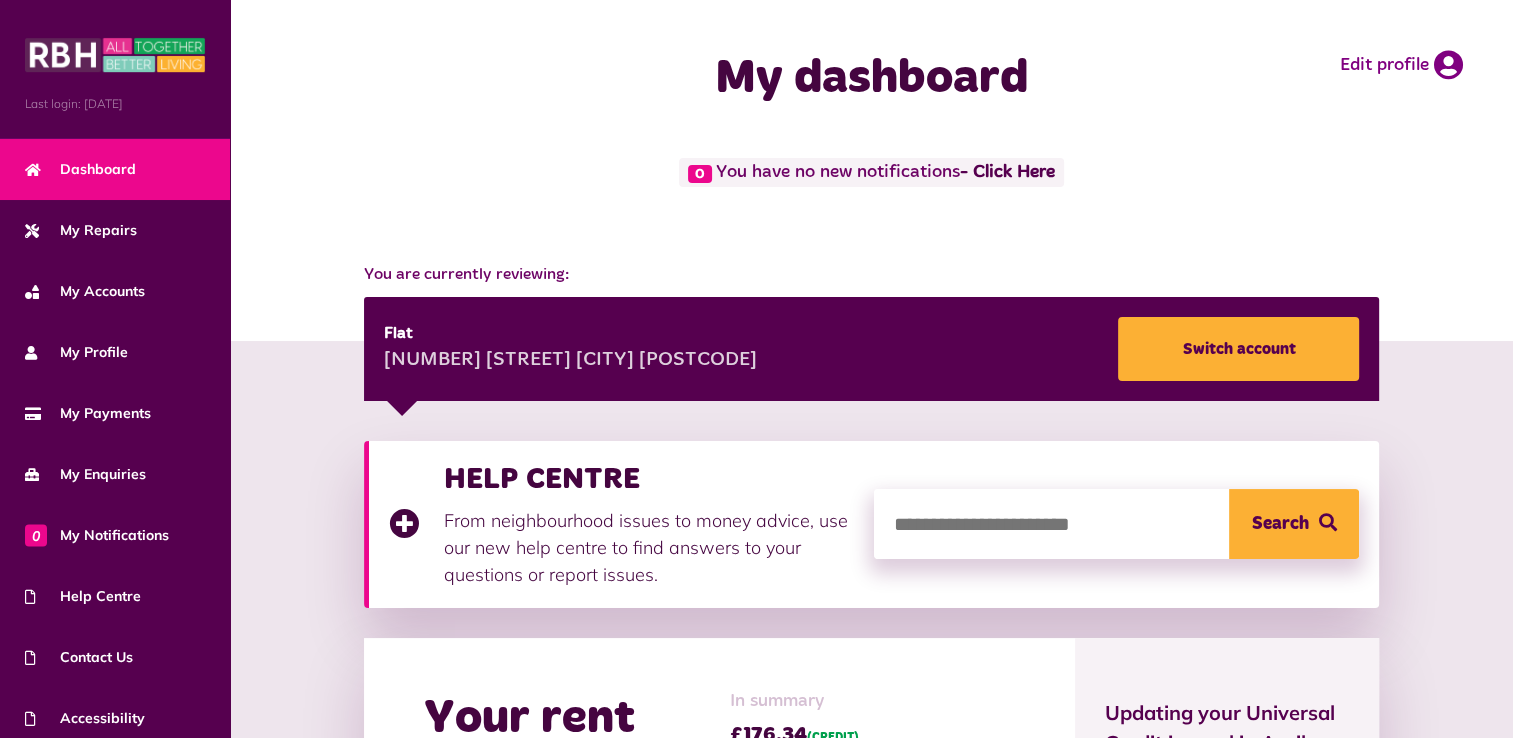 click on "Flat
[NUMBER] [STREET] [CITY] [POSTCODE]
Switch account" at bounding box center [872, 349] 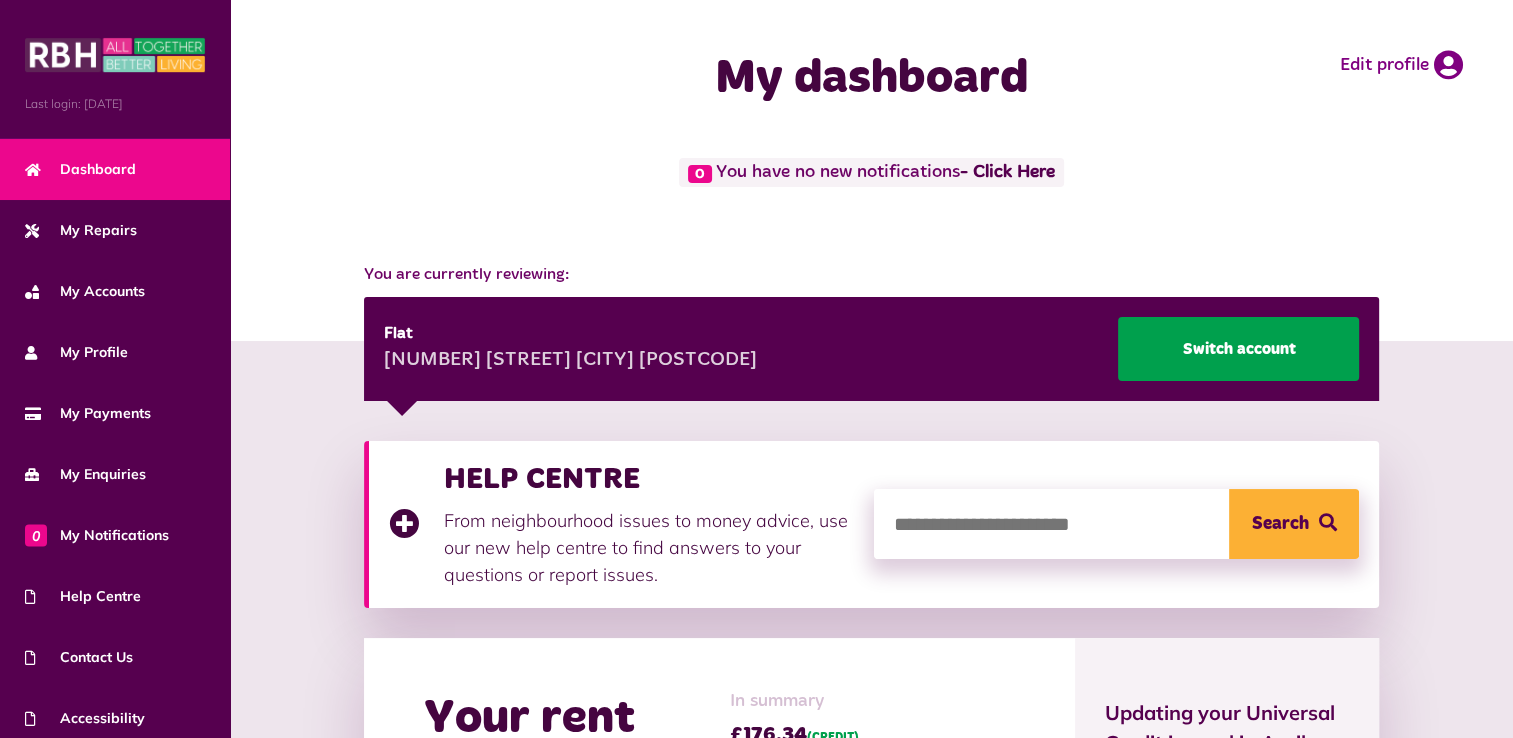 click on "Switch account" at bounding box center (1238, 349) 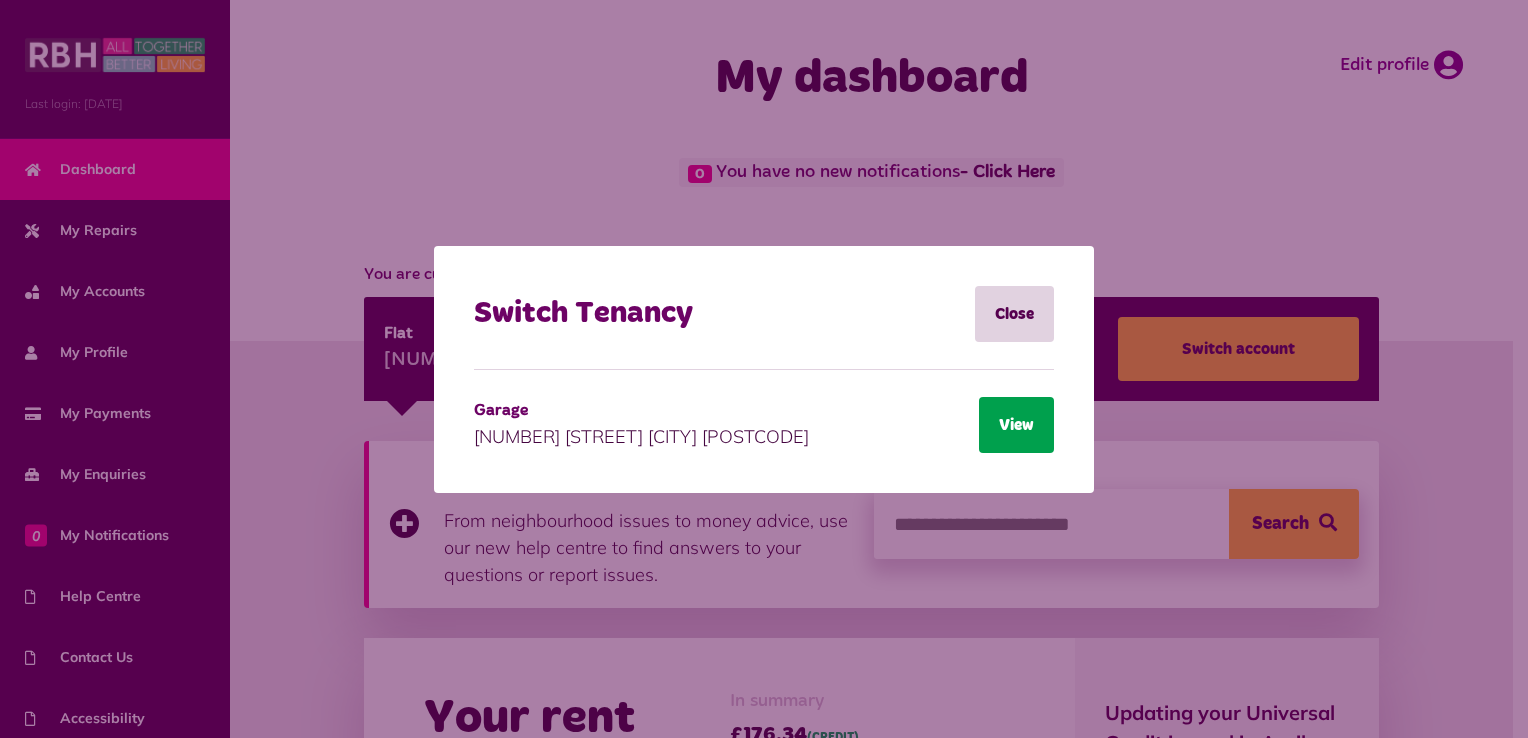click on "View" at bounding box center [1016, 425] 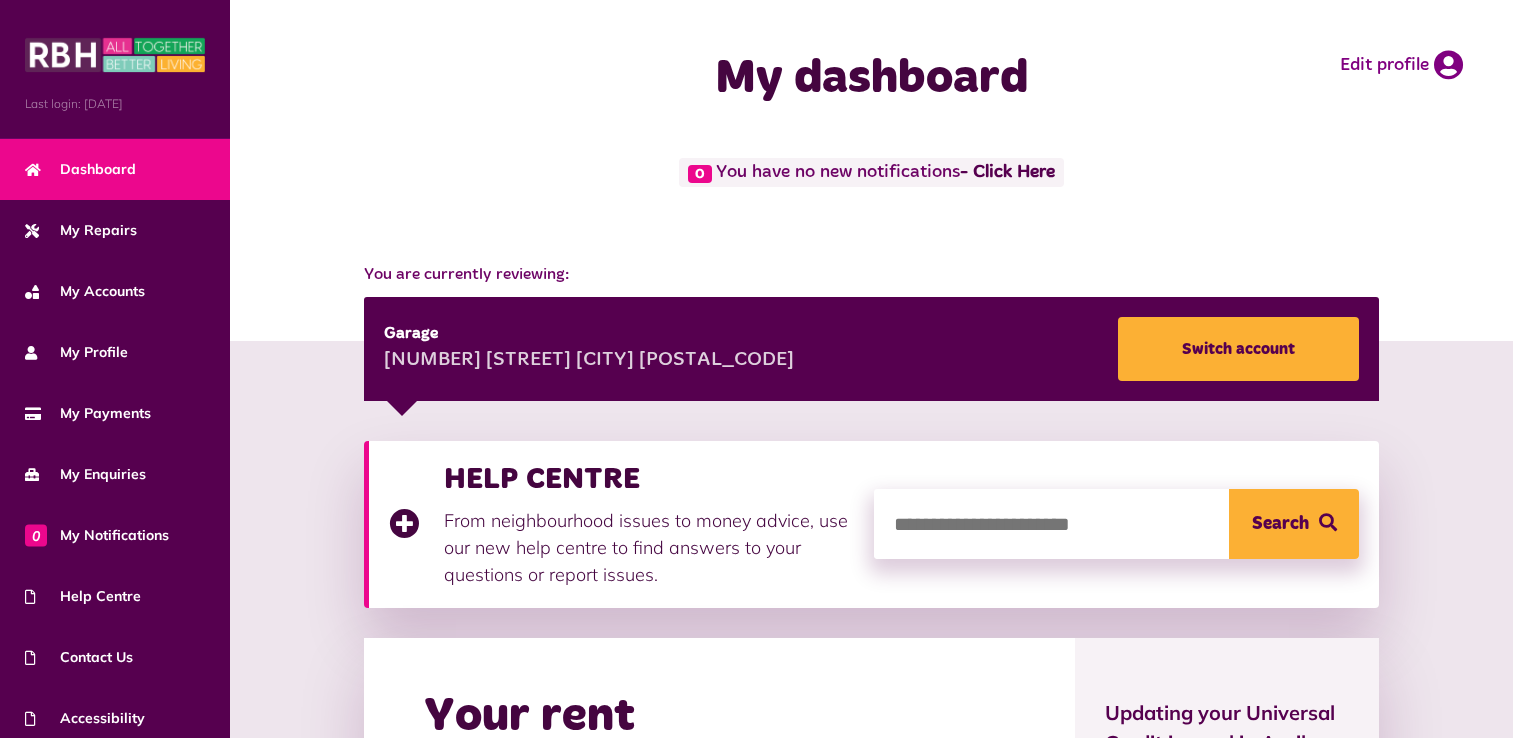 scroll, scrollTop: 0, scrollLeft: 0, axis: both 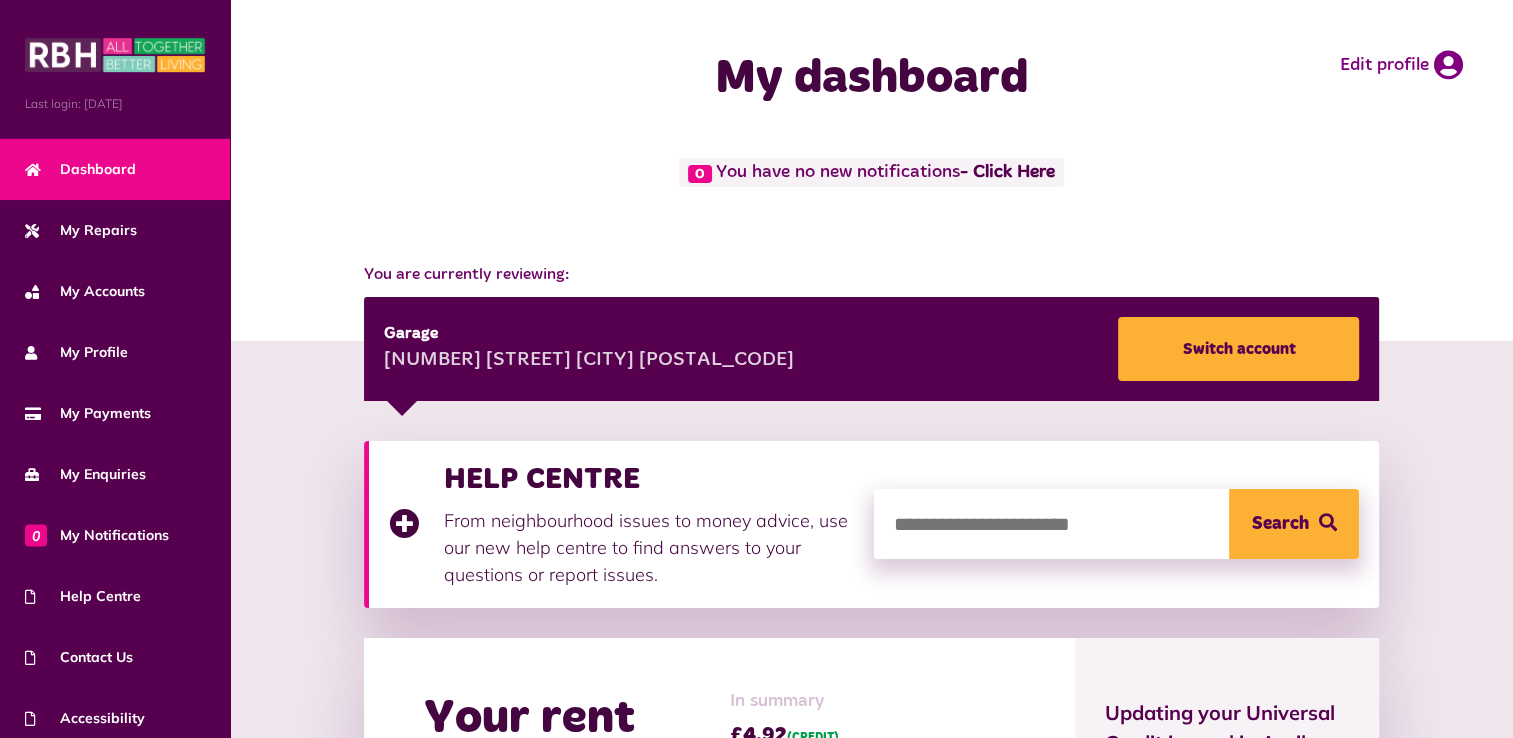 click on "0  You have no new notifications
- Click Here" at bounding box center (871, 190) 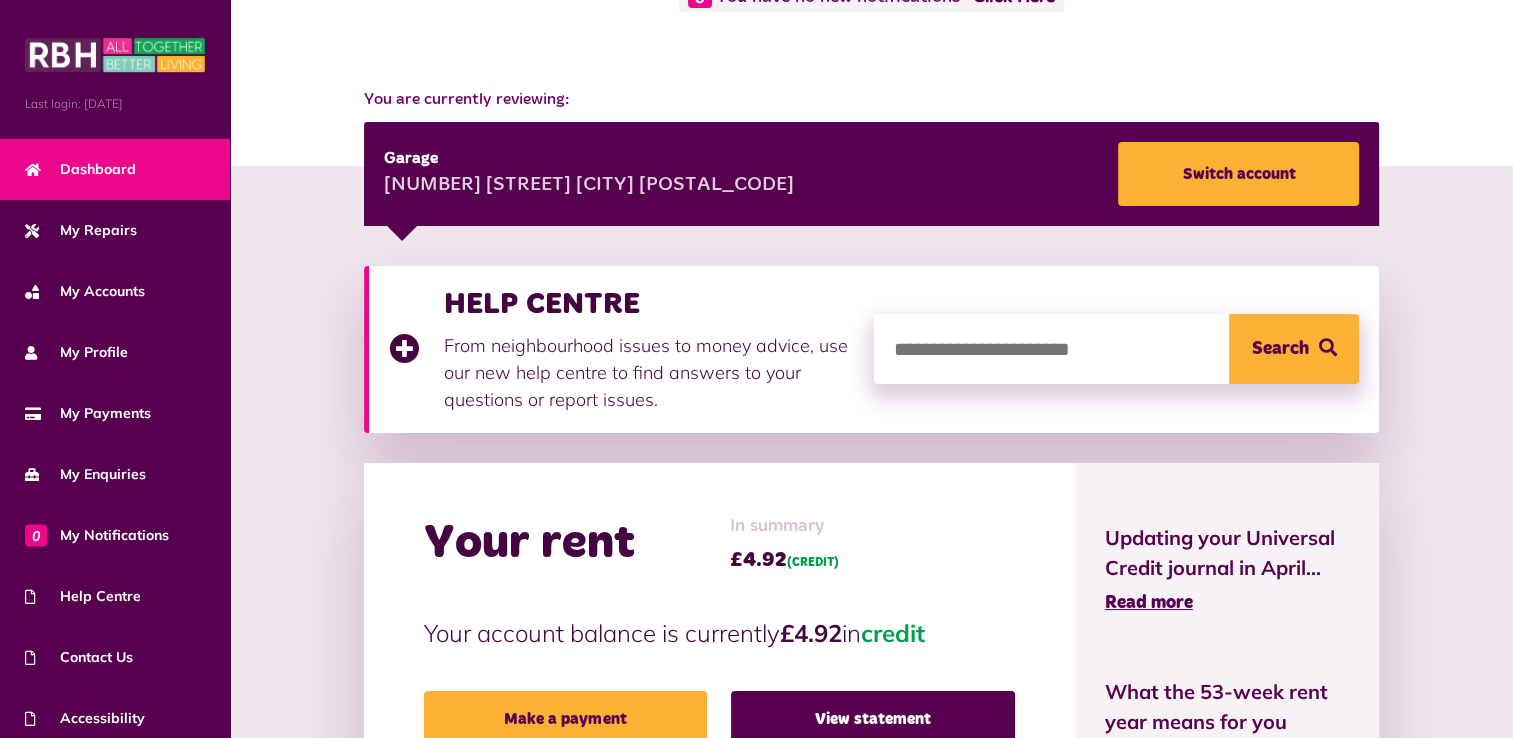 scroll, scrollTop: 143, scrollLeft: 0, axis: vertical 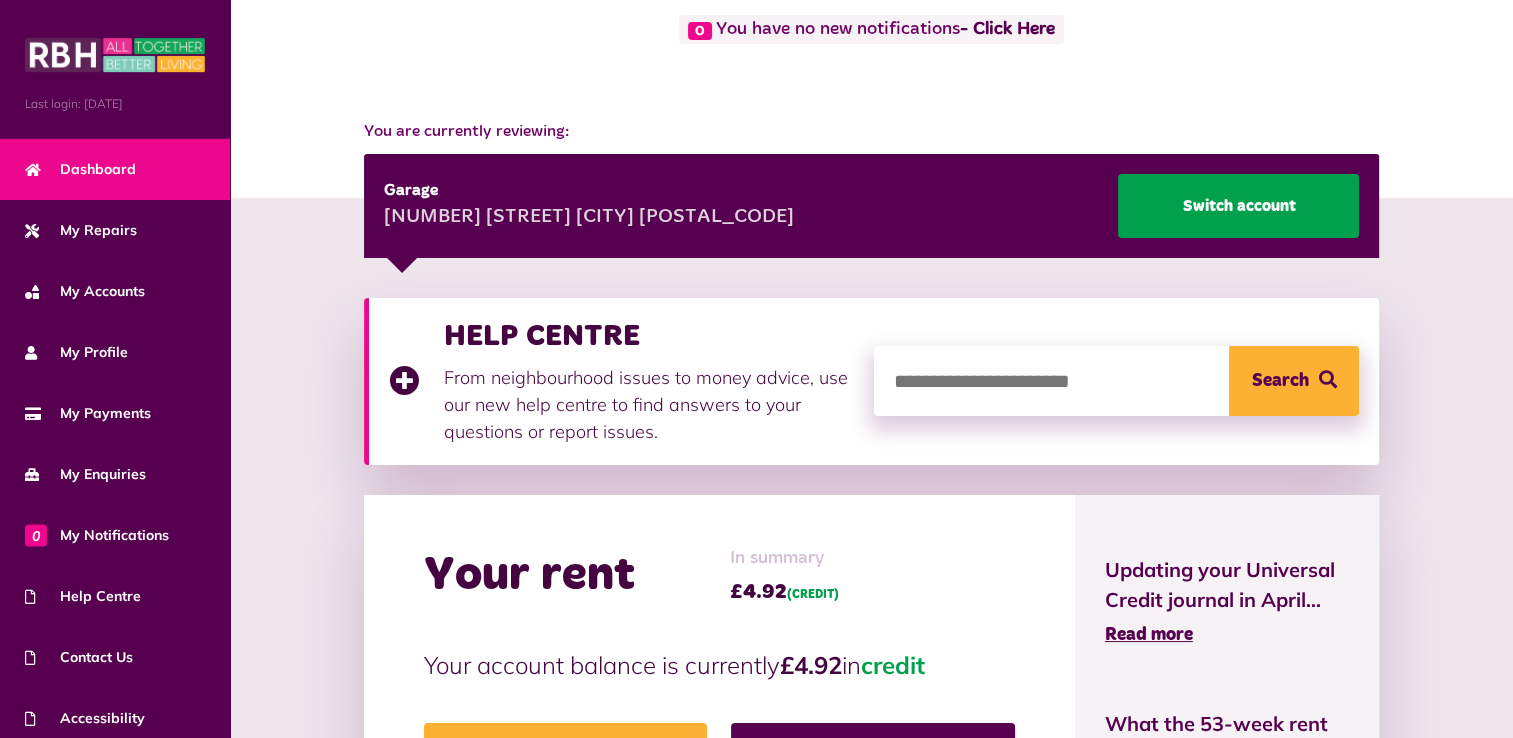 click on "Switch account" at bounding box center (1238, 206) 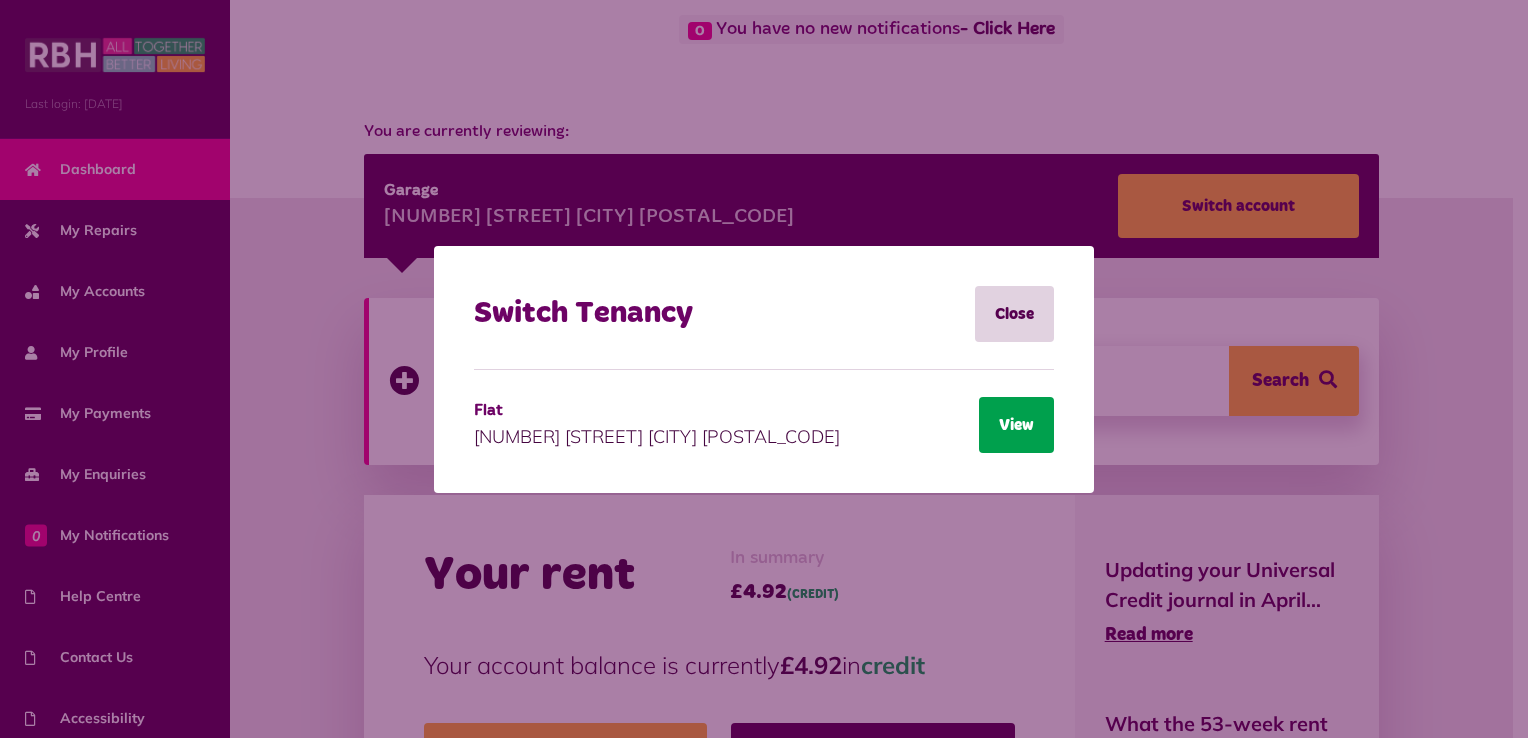 click on "View" at bounding box center (1016, 425) 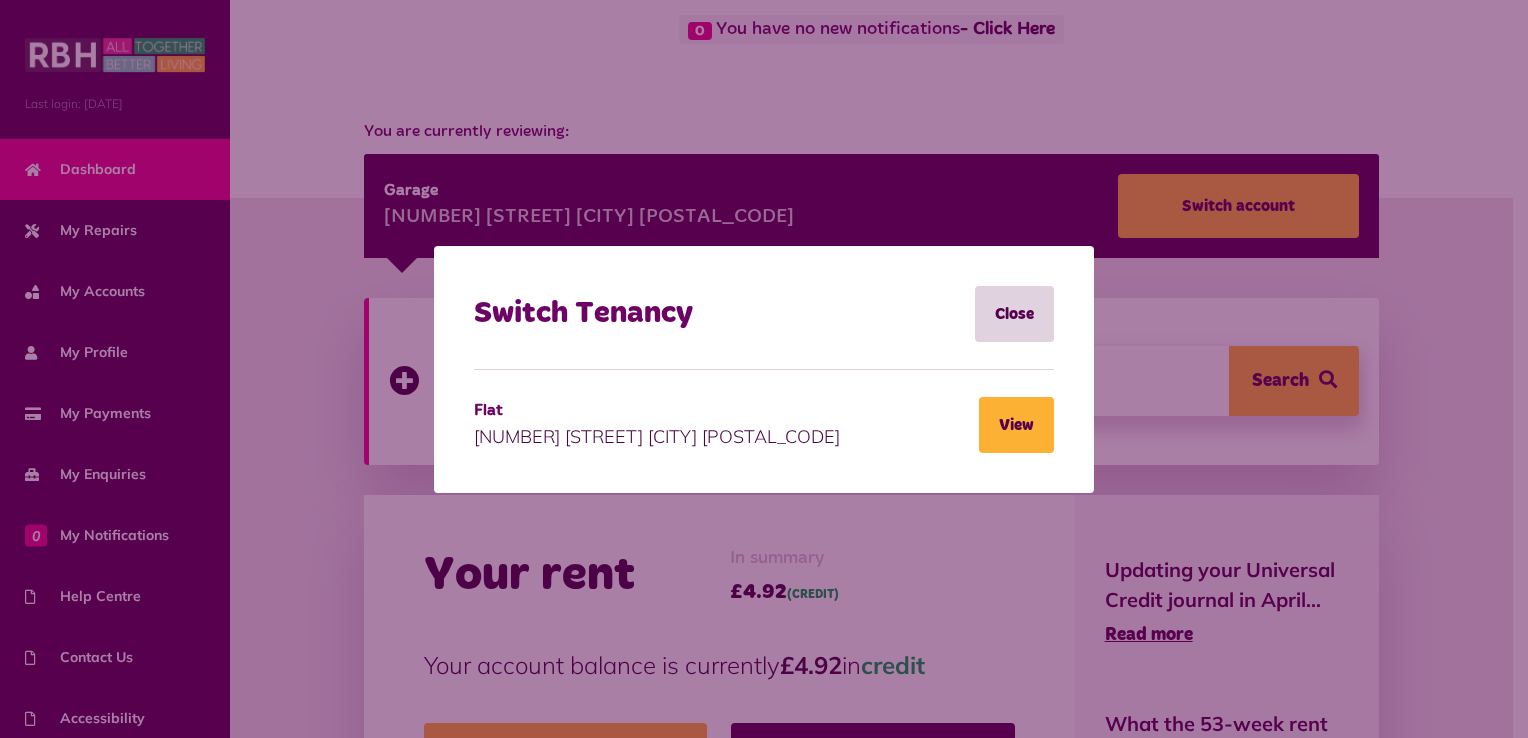 click on "Switch Tenancy Close
Flat
[NUMBER] [STREET] [CITY] [POSTAL_CODE]
View" at bounding box center (764, 369) 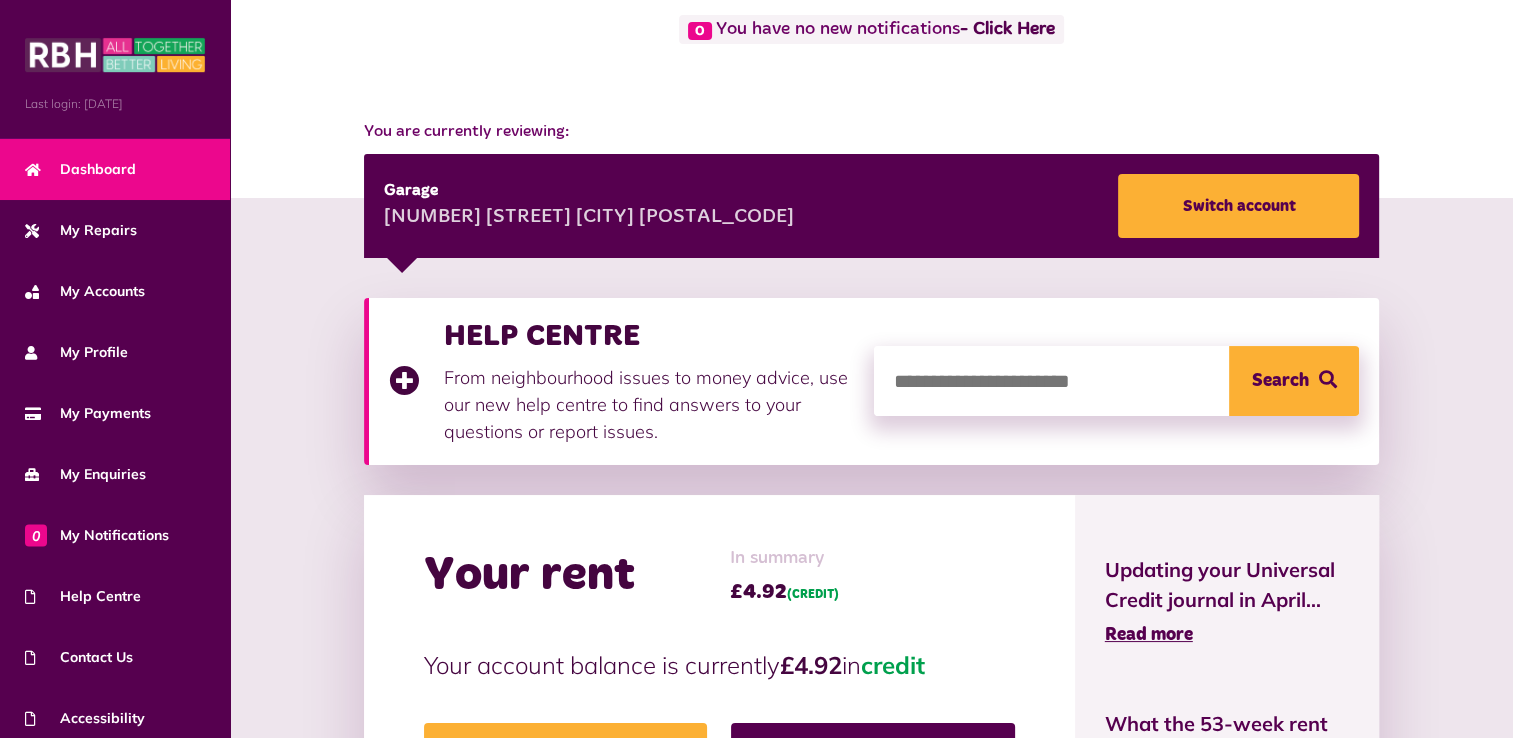 click at bounding box center (1116, 381) 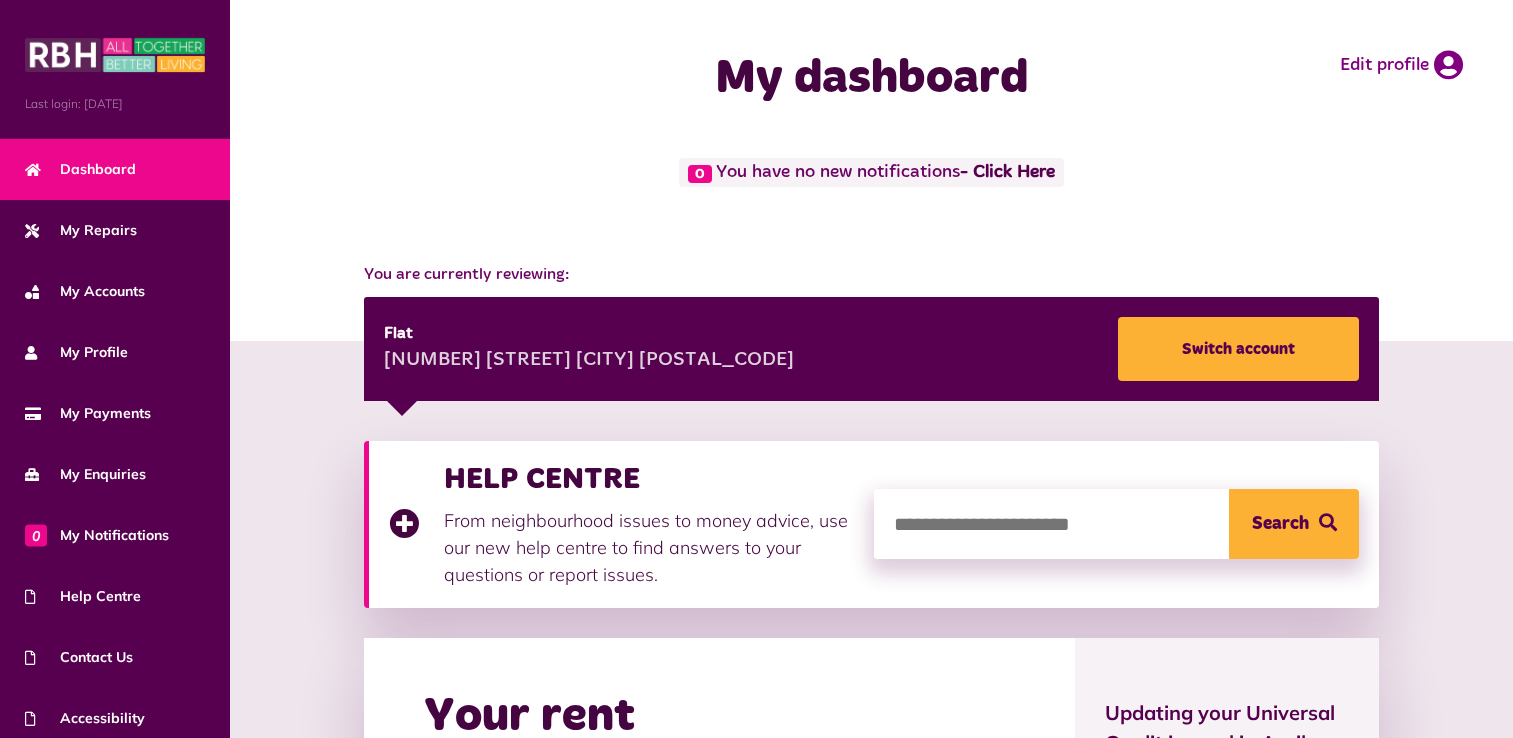 scroll, scrollTop: 0, scrollLeft: 0, axis: both 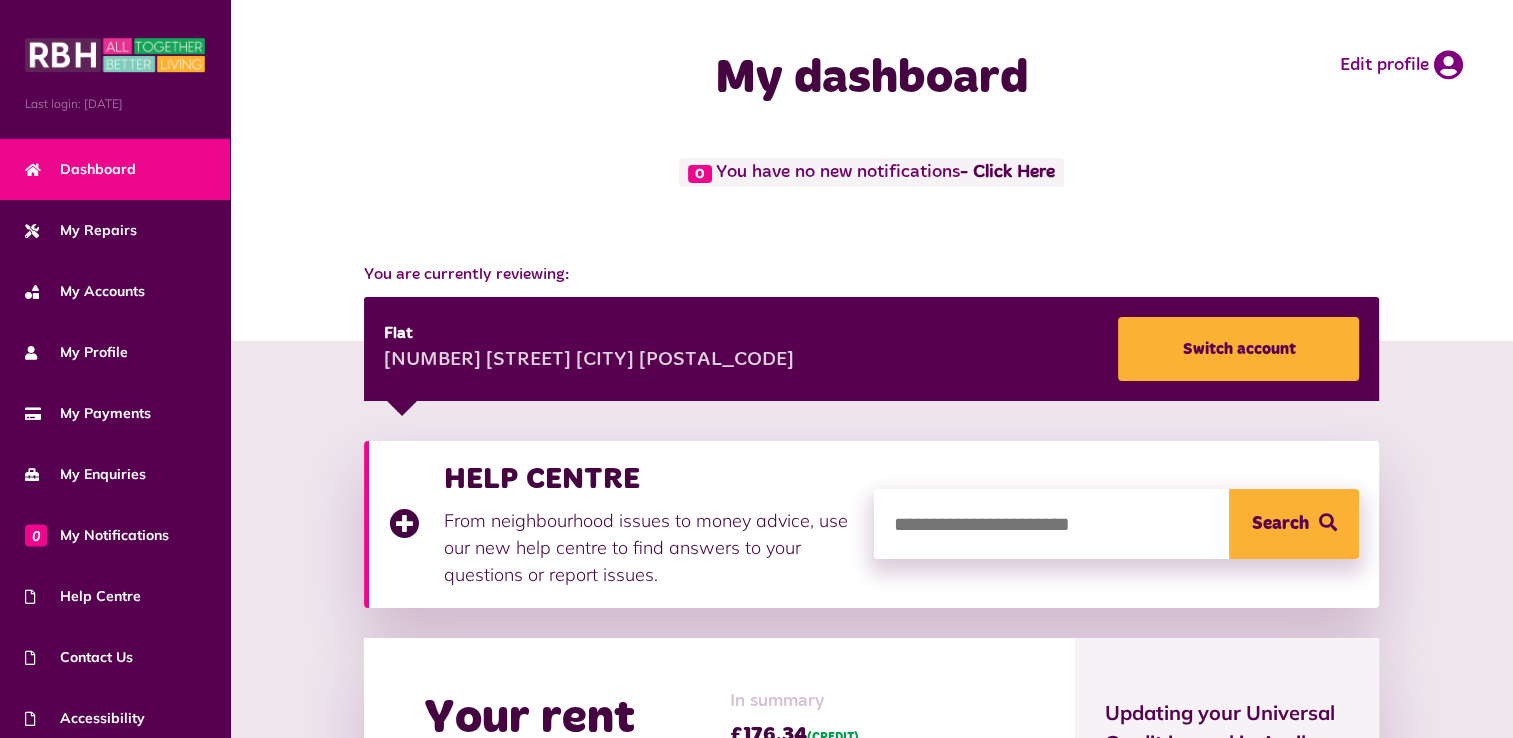 click at bounding box center (1116, 524) 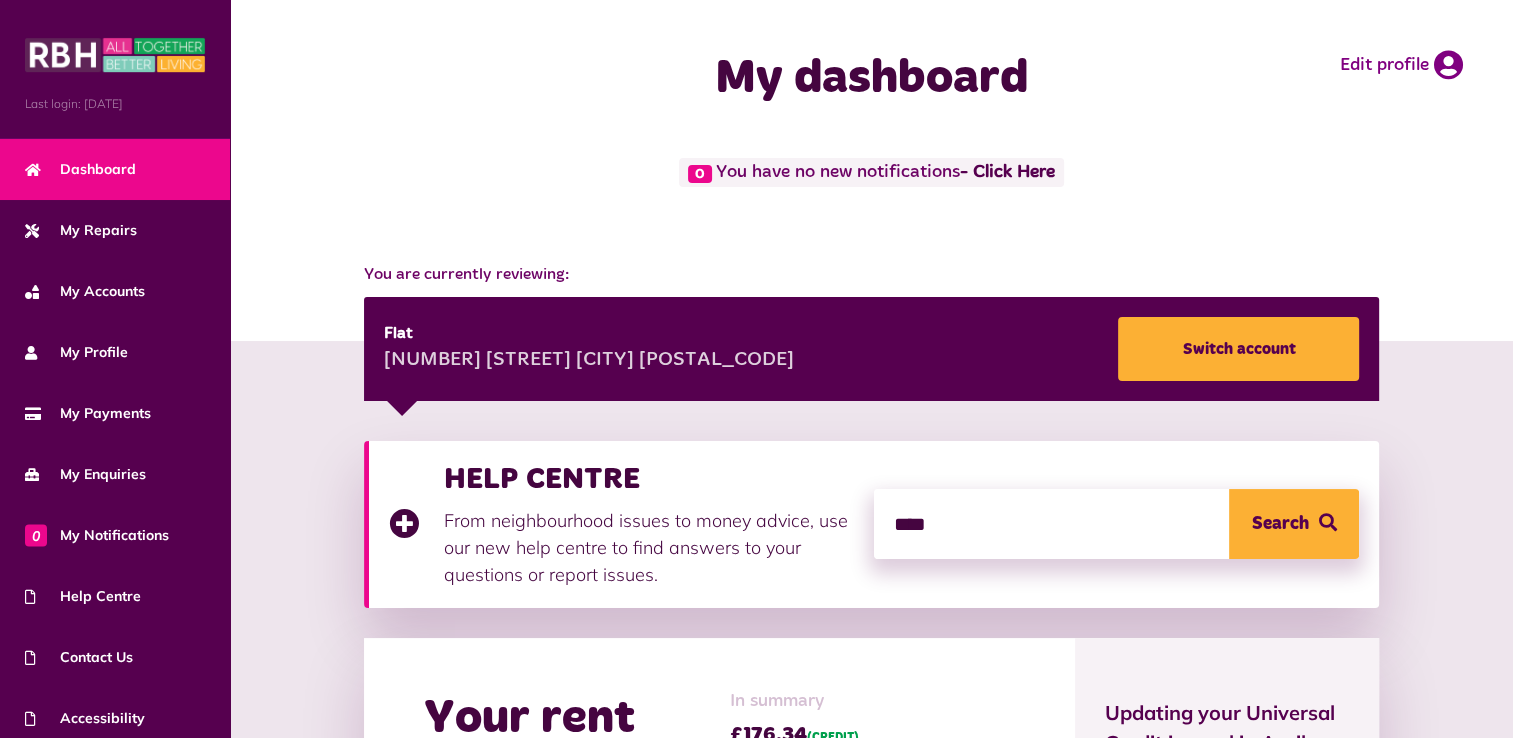 type on "*******" 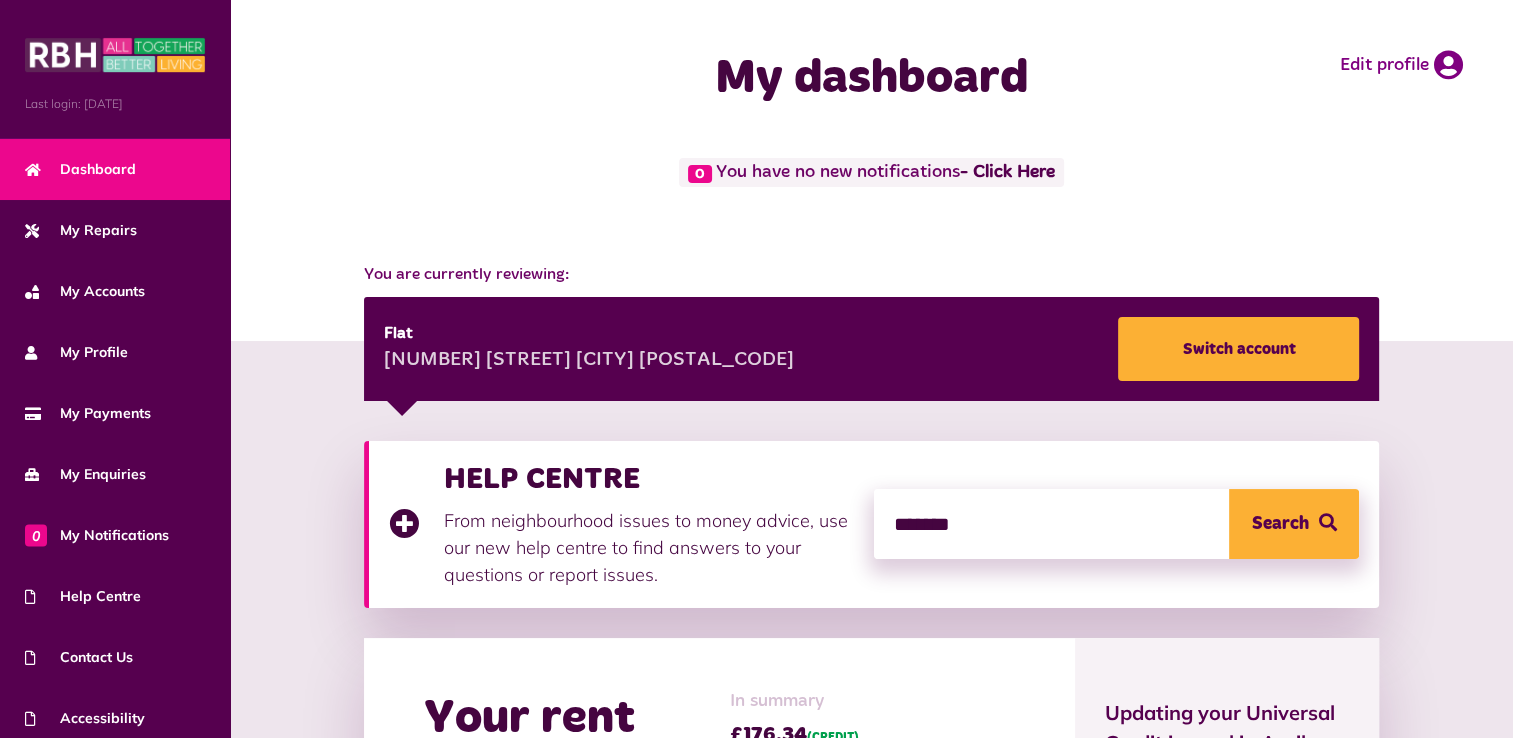 click on "Search" at bounding box center (1294, 524) 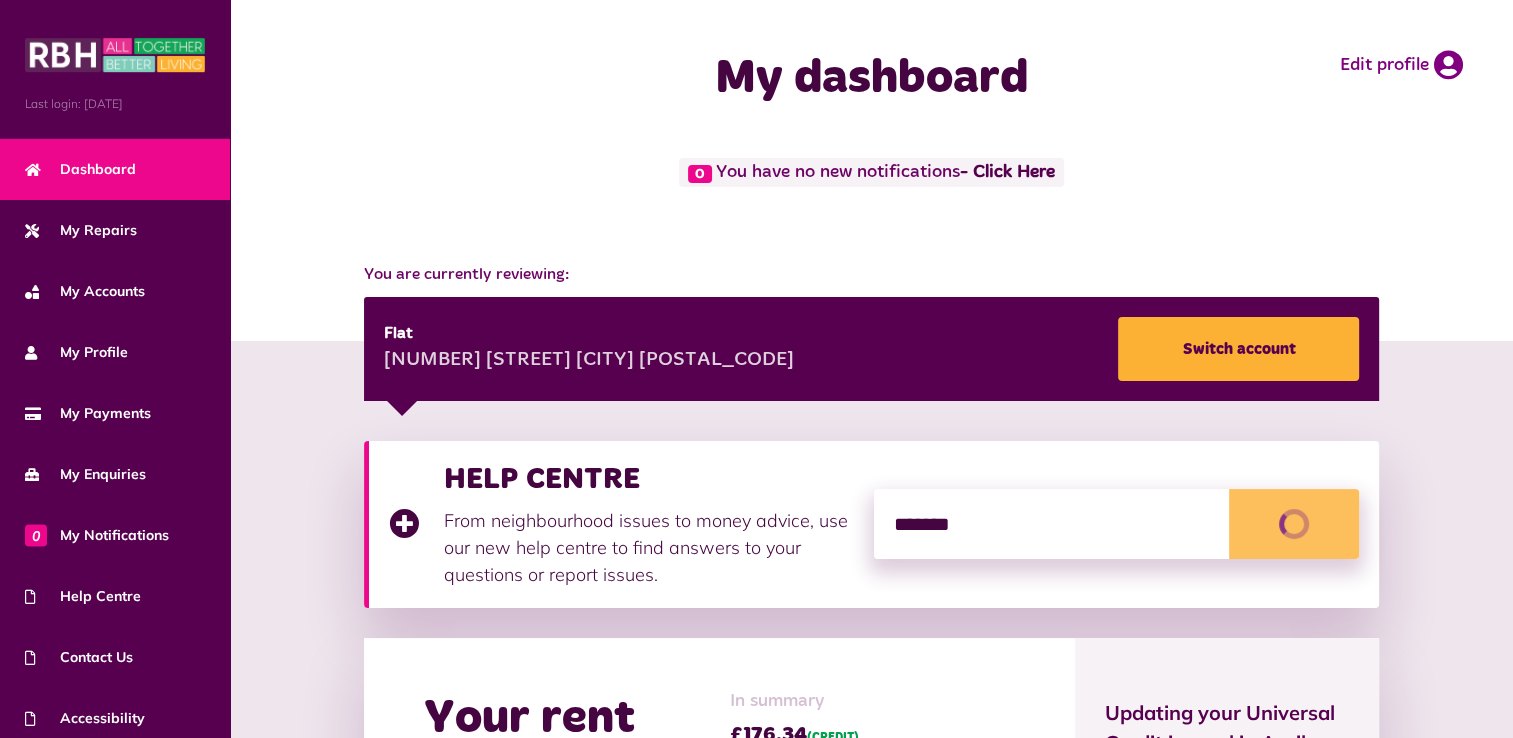 click on "*******" at bounding box center [1116, 524] 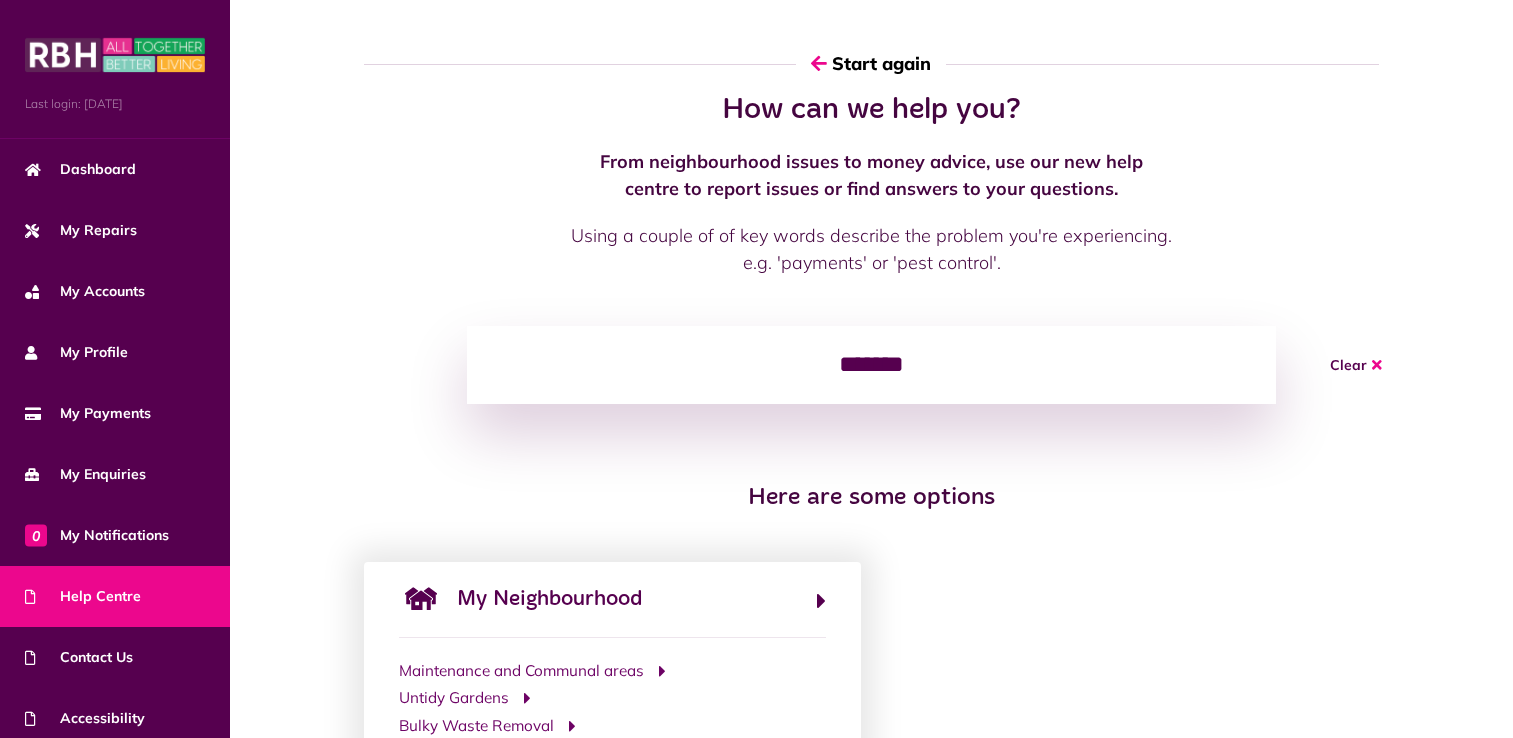 scroll, scrollTop: 0, scrollLeft: 0, axis: both 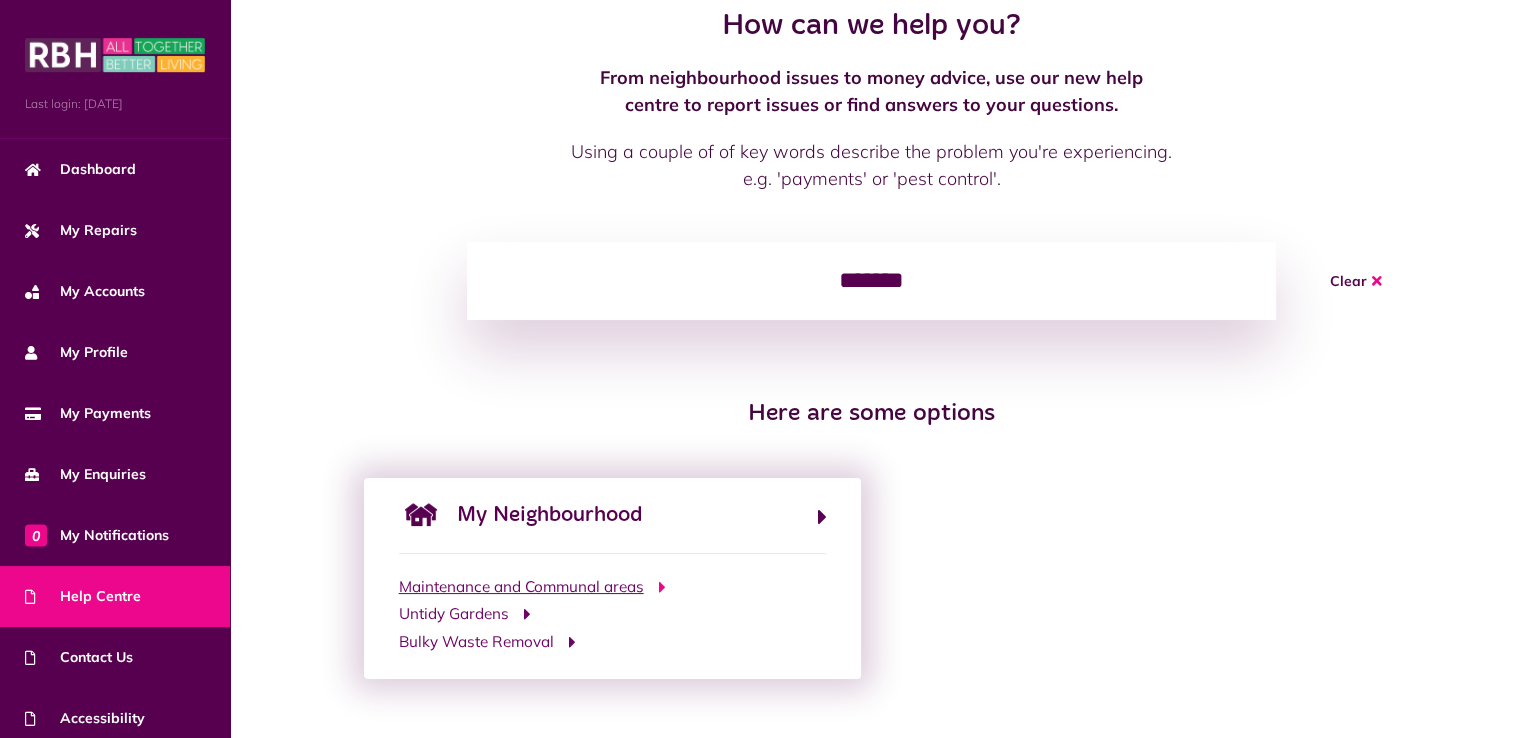 click on "Maintenance and Communal areas" 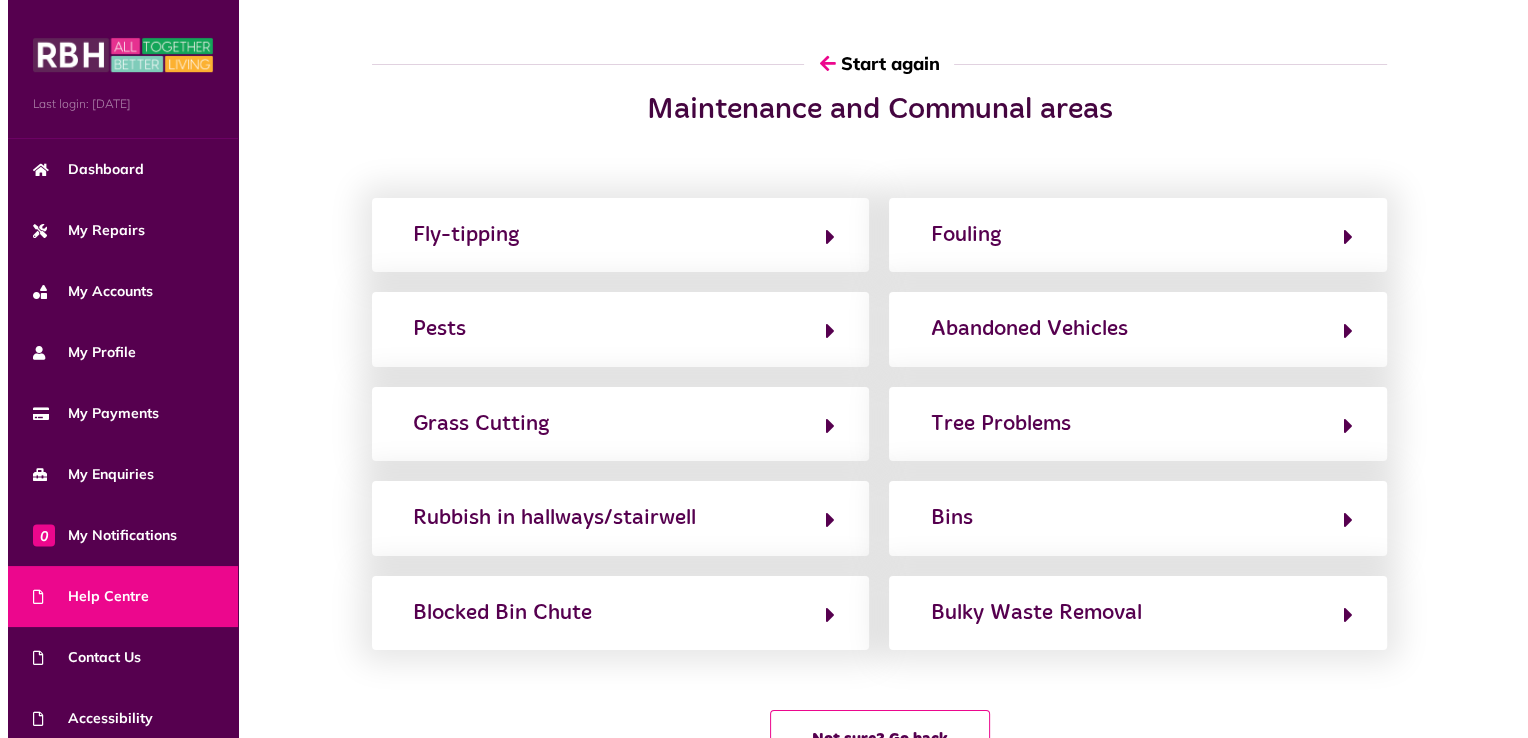scroll, scrollTop: 0, scrollLeft: 0, axis: both 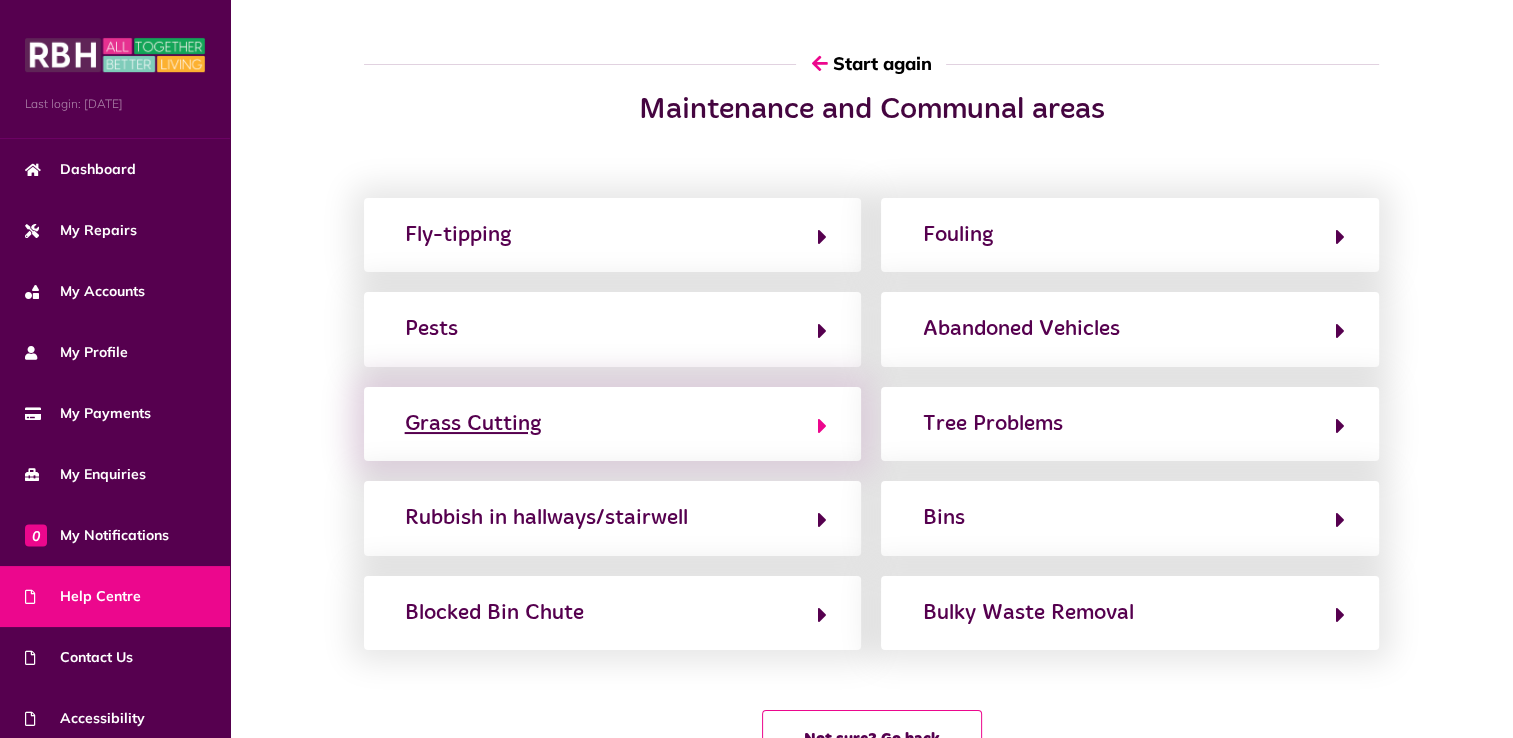 click on "Grass Cutting" 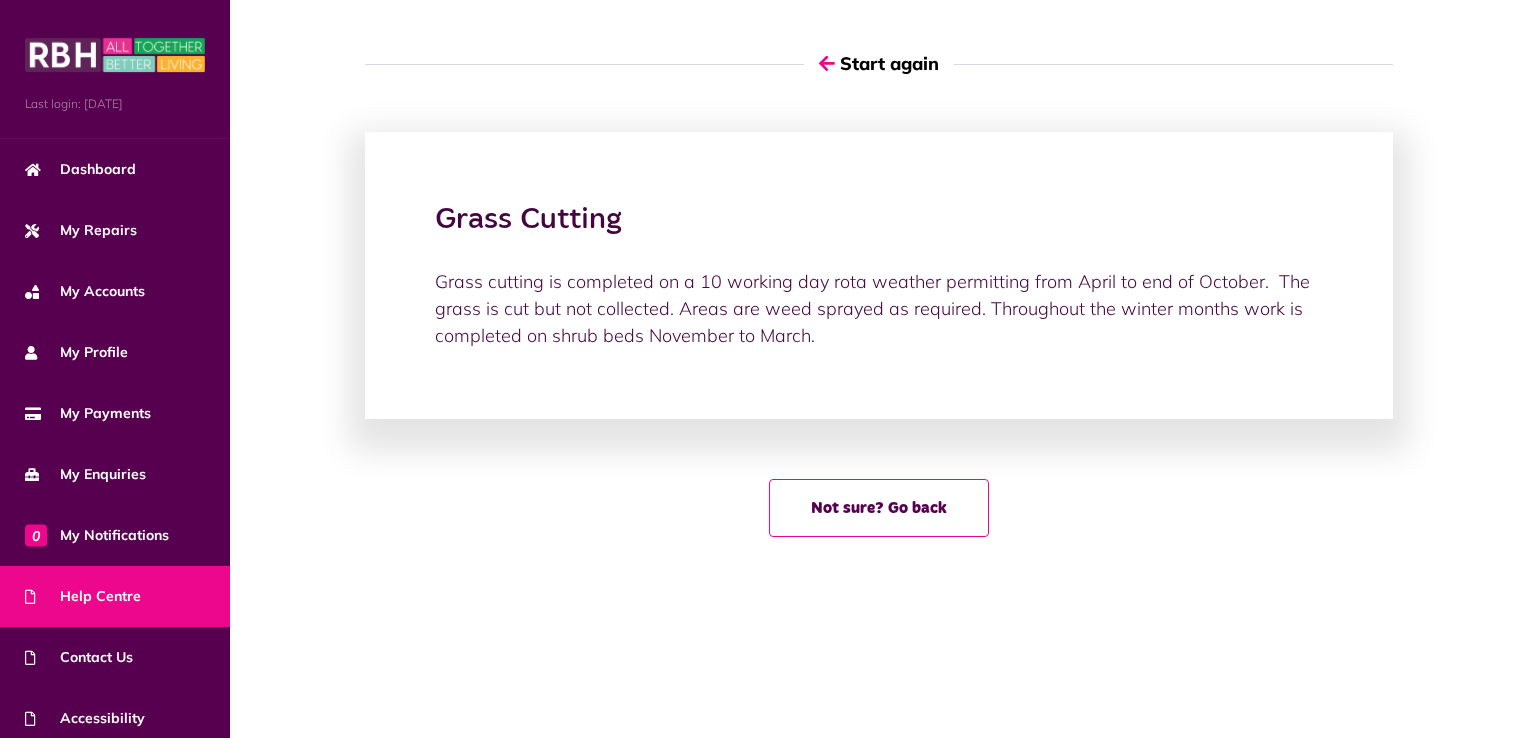 click on "Grass Cutting Grass cutting is completed on a 10 working day rota weather permitting from April to end of October.  The grass is cut but not collected. Areas are weed sprayed as required. Throughout the winter months work is completed on shrub beds November to March. Not sure? Go back" 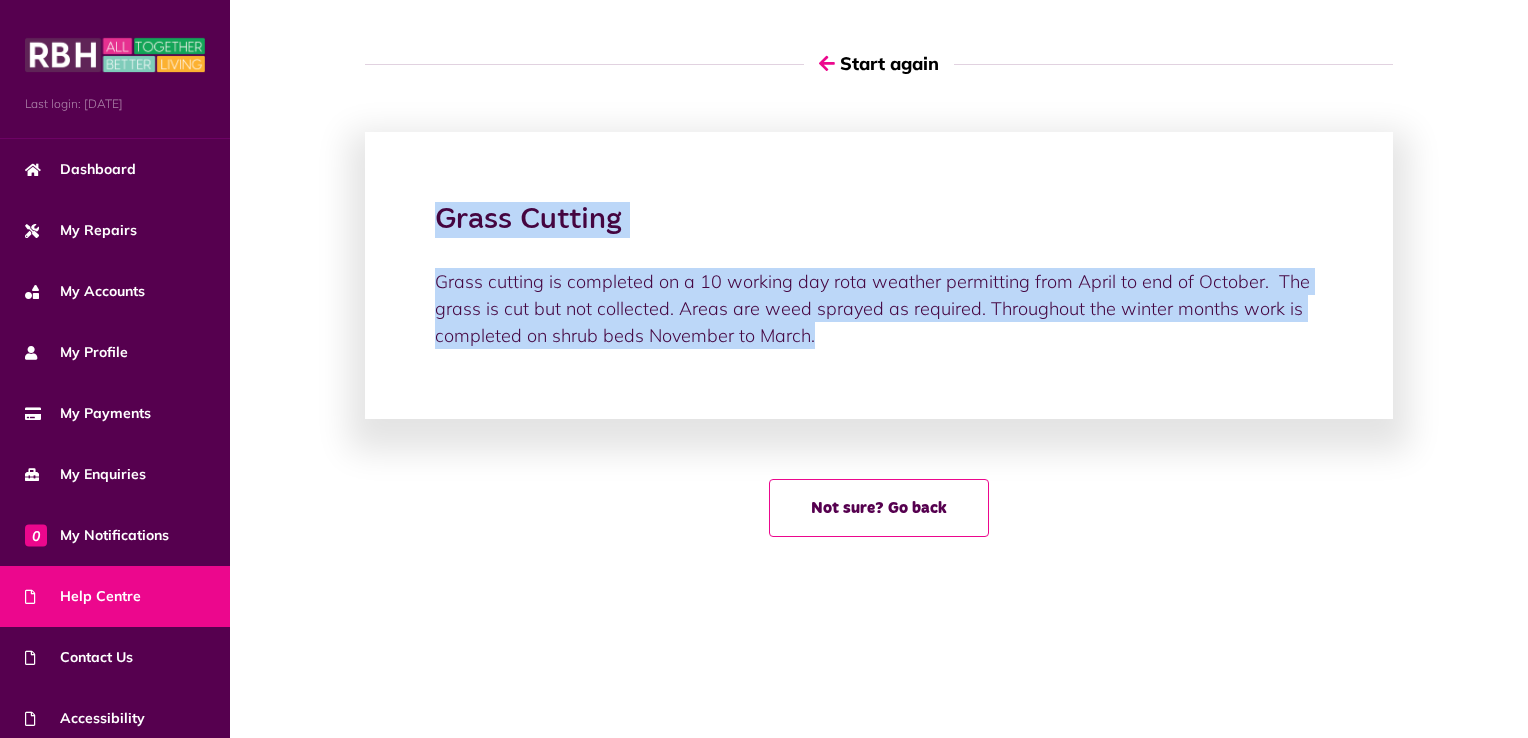 drag, startPoint x: 439, startPoint y: 214, endPoint x: 872, endPoint y: 343, distance: 451.8075 